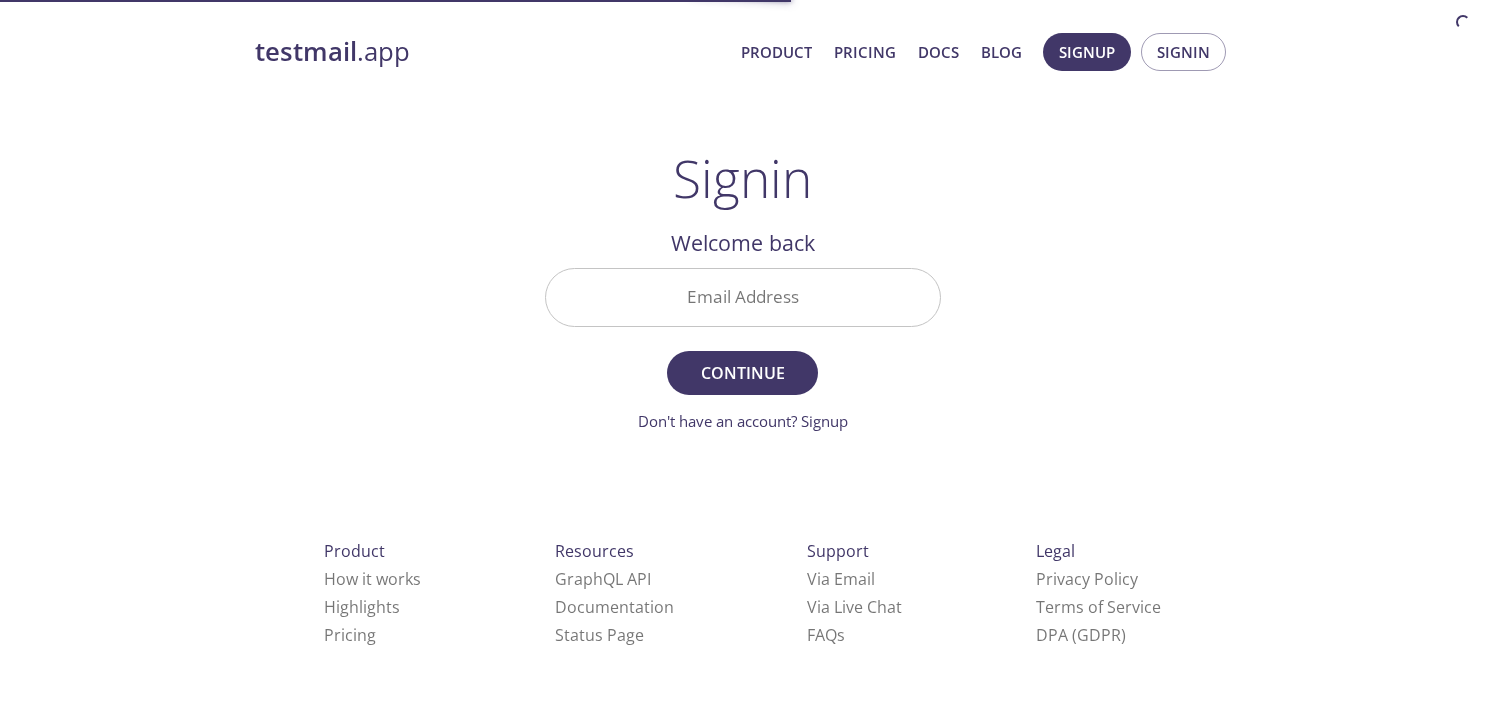 scroll, scrollTop: 0, scrollLeft: 0, axis: both 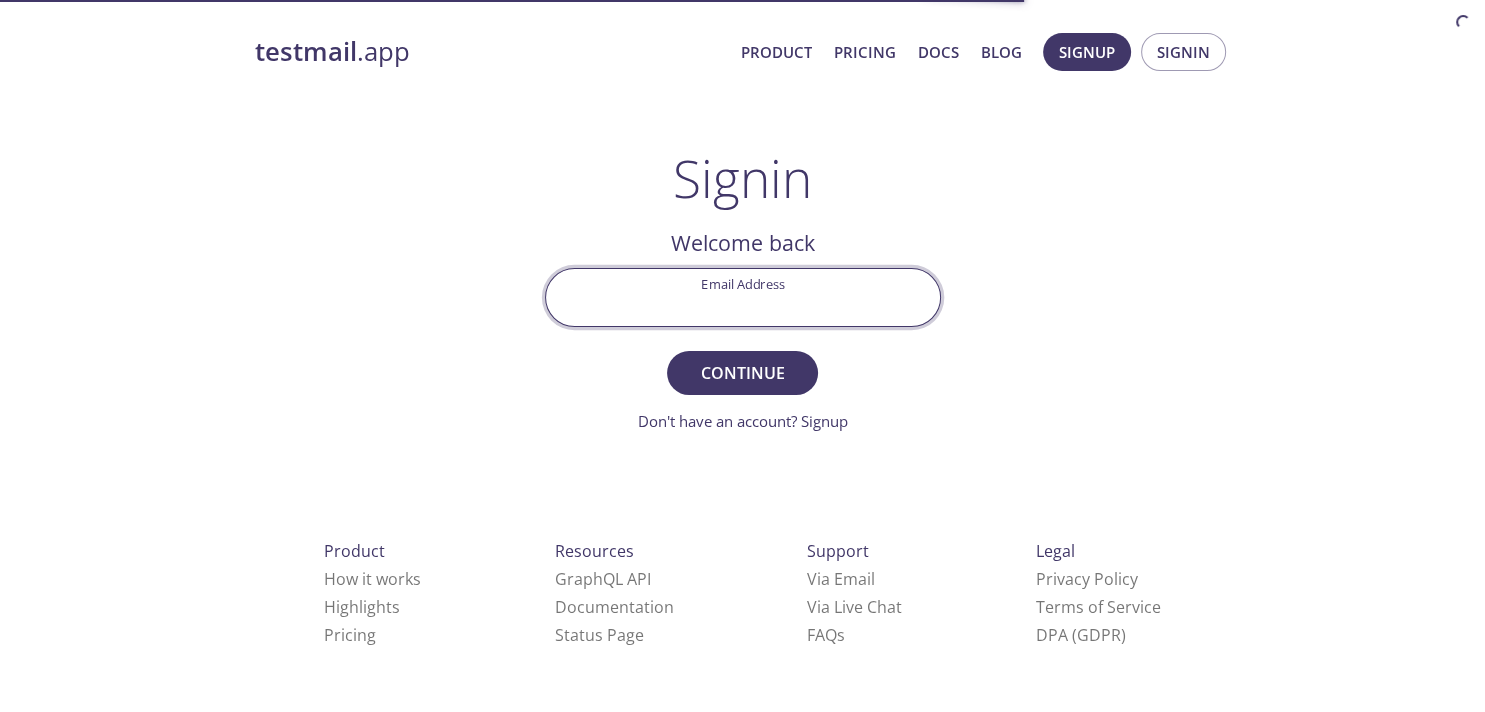 click on "Email Address" at bounding box center [743, 297] 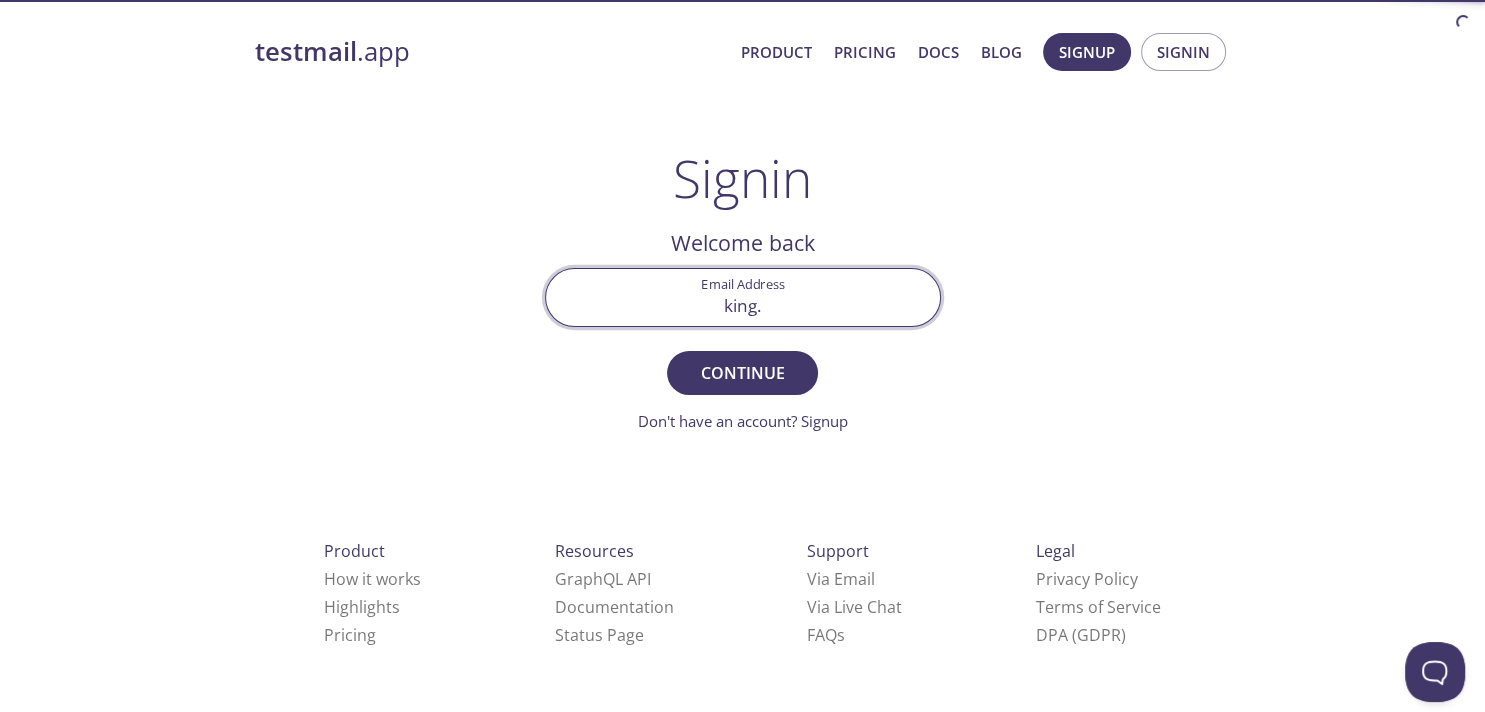 scroll, scrollTop: 0, scrollLeft: 0, axis: both 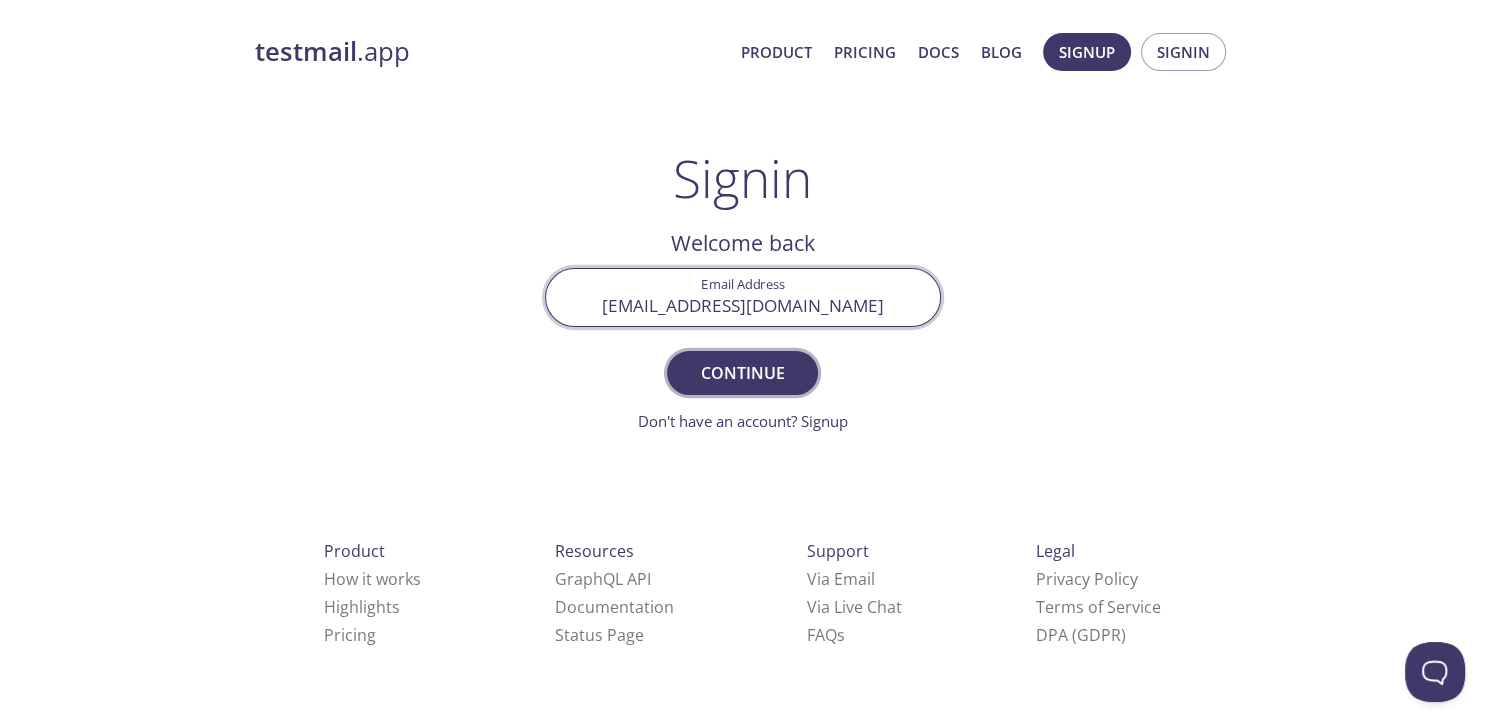 type on "[EMAIL_ADDRESS][DOMAIN_NAME]" 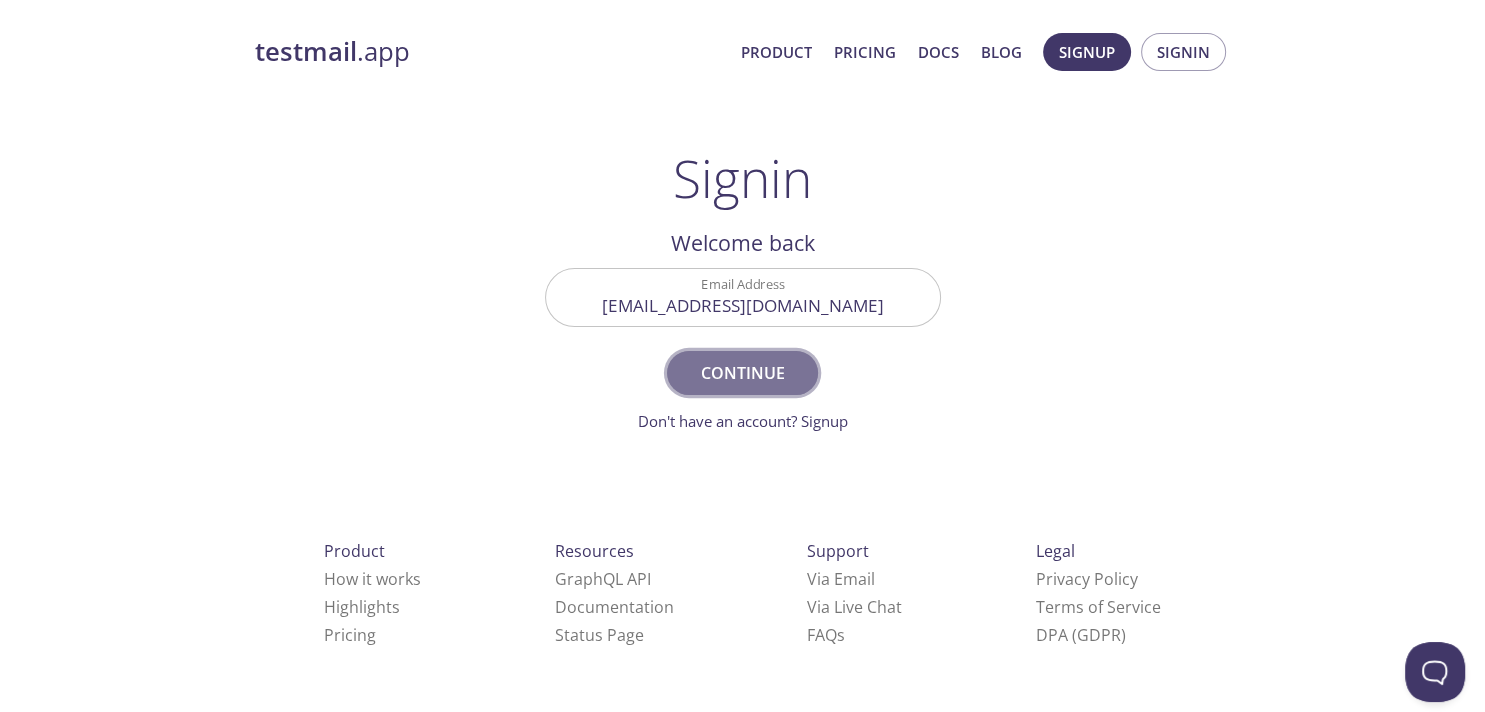 click on "Continue" at bounding box center (742, 373) 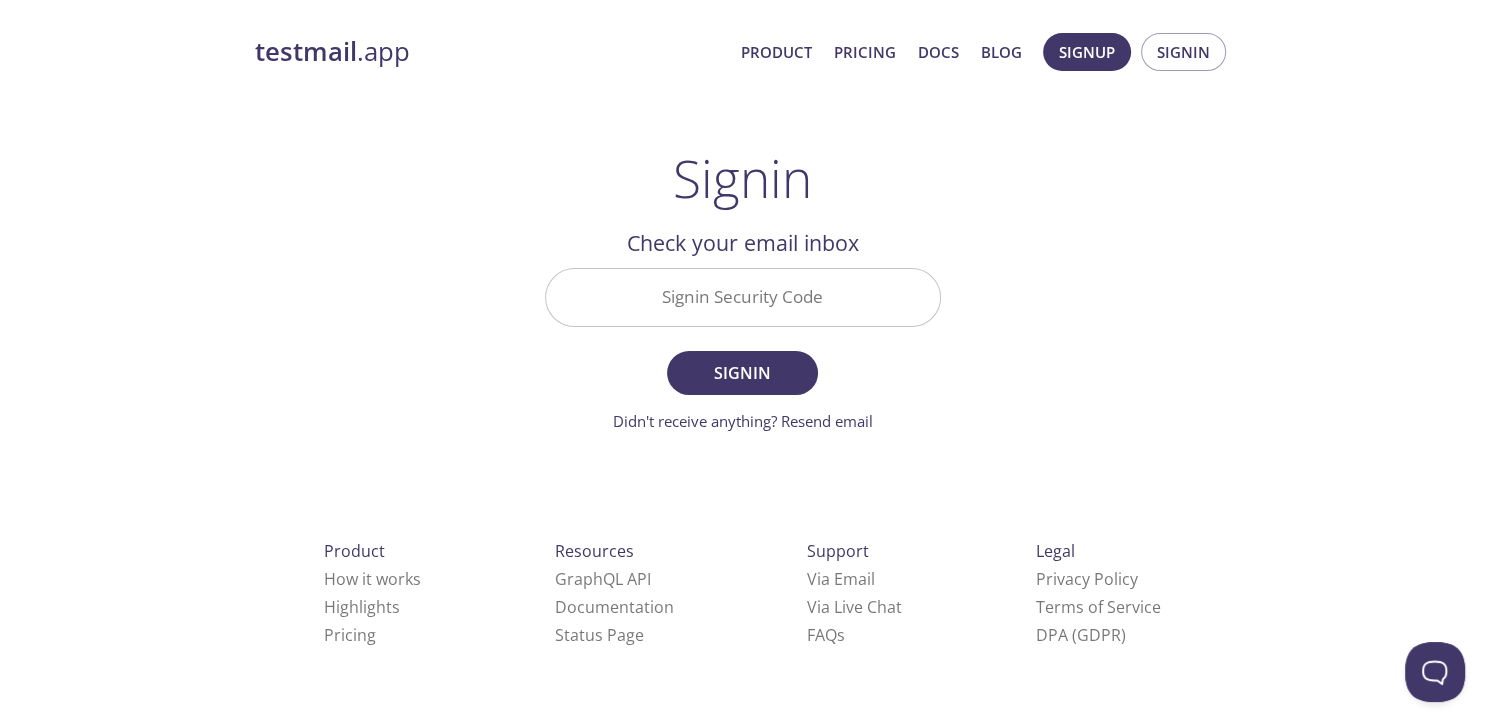 click on "Signin Security Code" at bounding box center (743, 297) 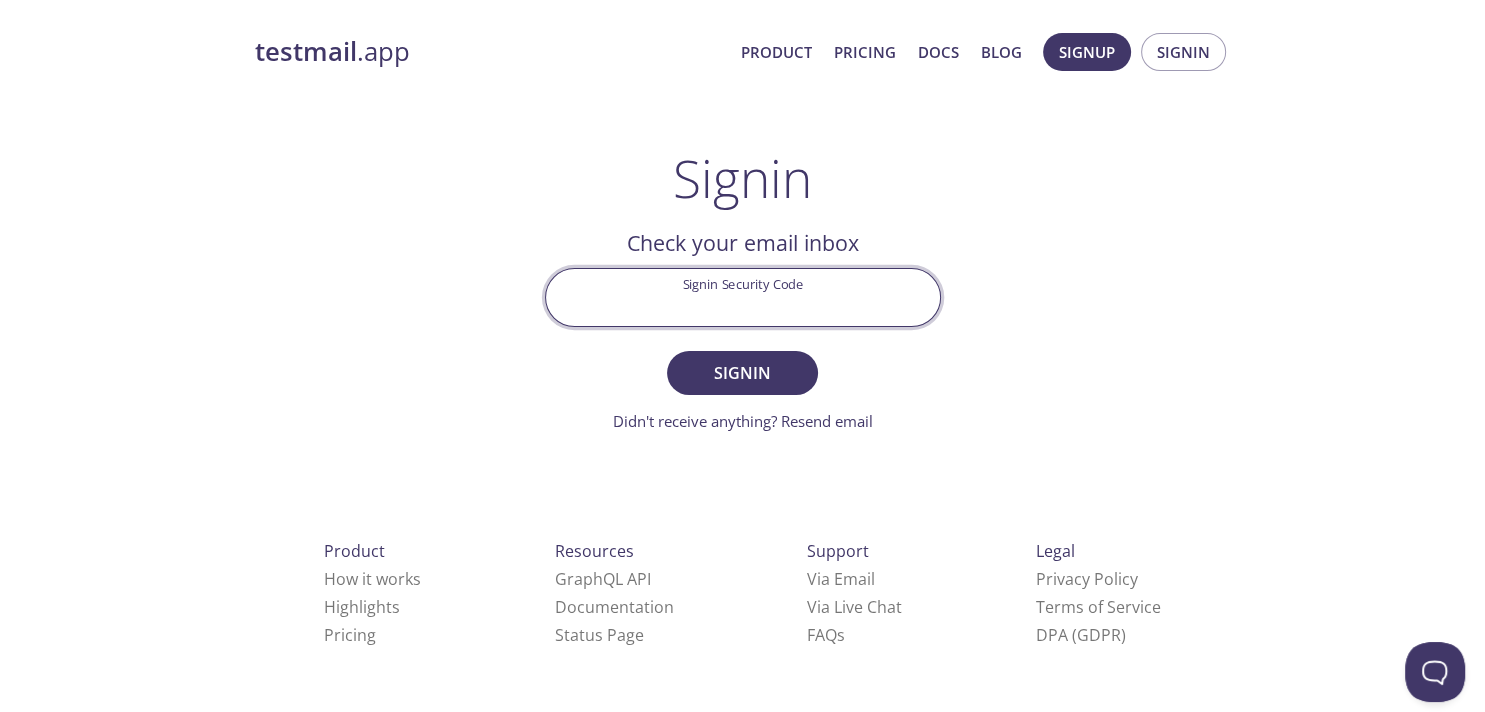 click on "Signin Security Code" at bounding box center [743, 297] 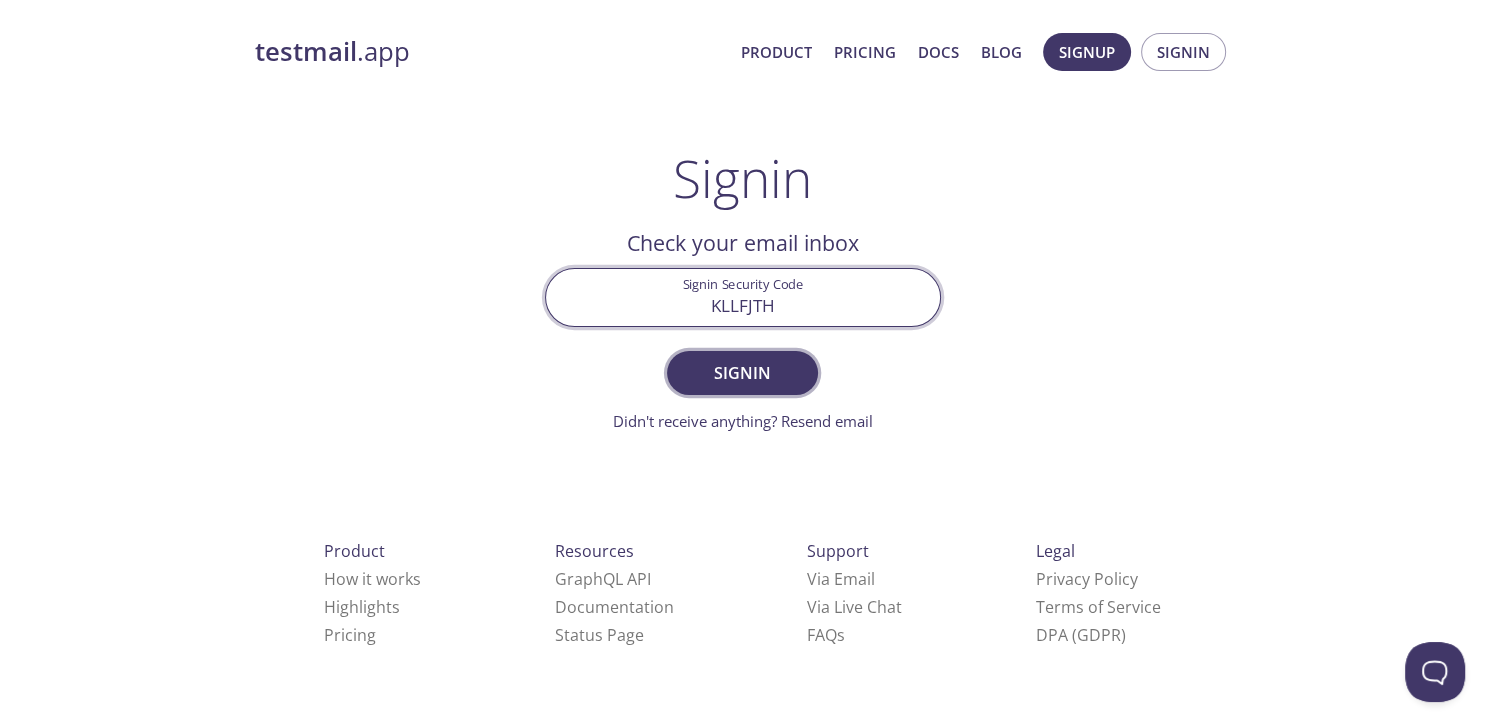 type on "KLLFJTH" 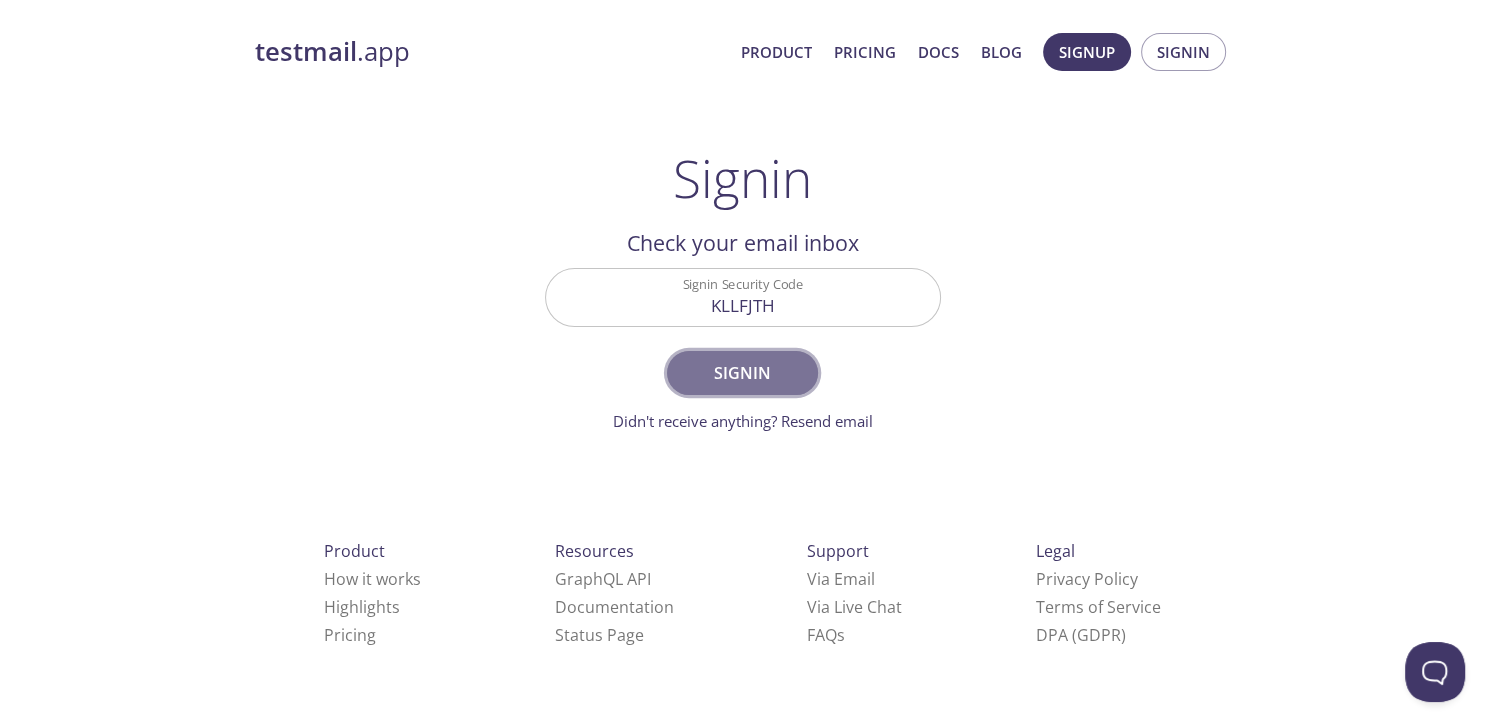 click on "Signin" at bounding box center [742, 373] 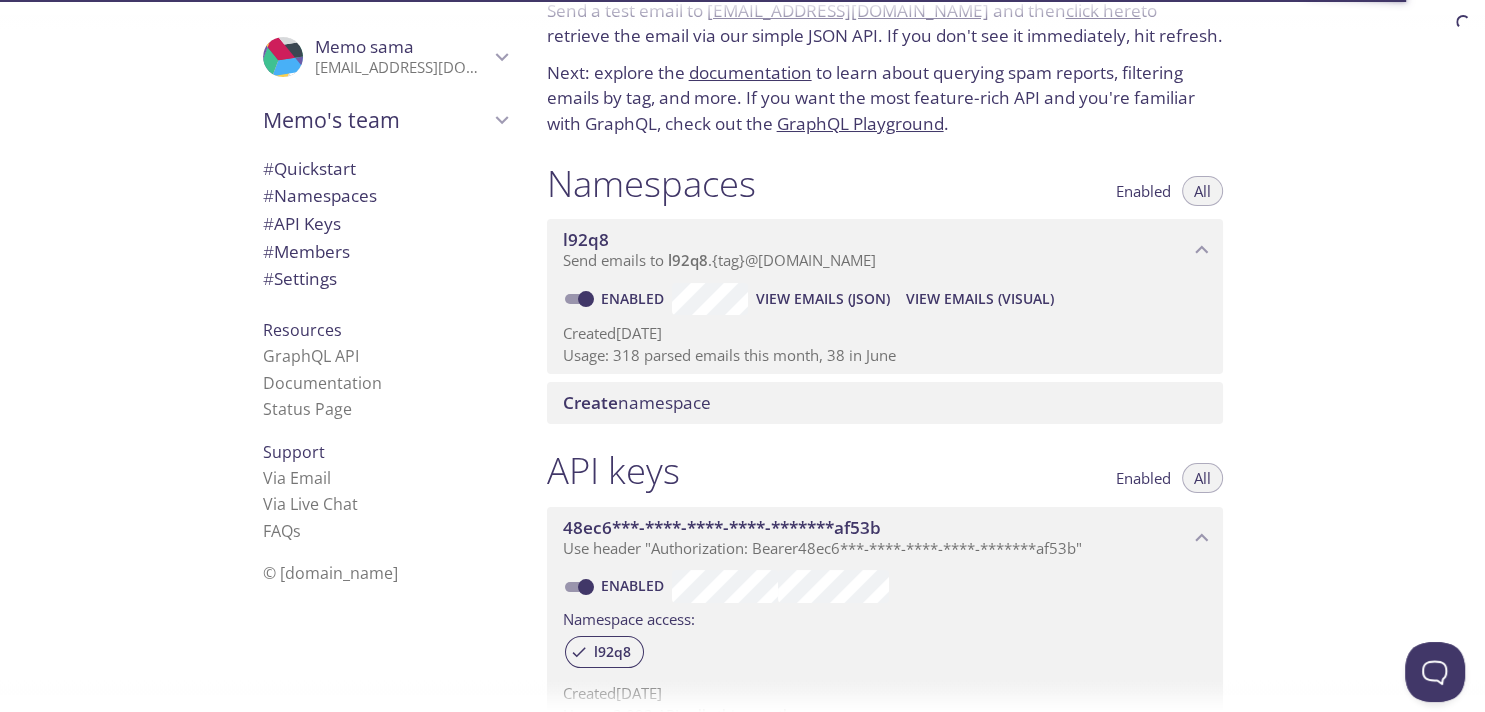 scroll, scrollTop: 170, scrollLeft: 0, axis: vertical 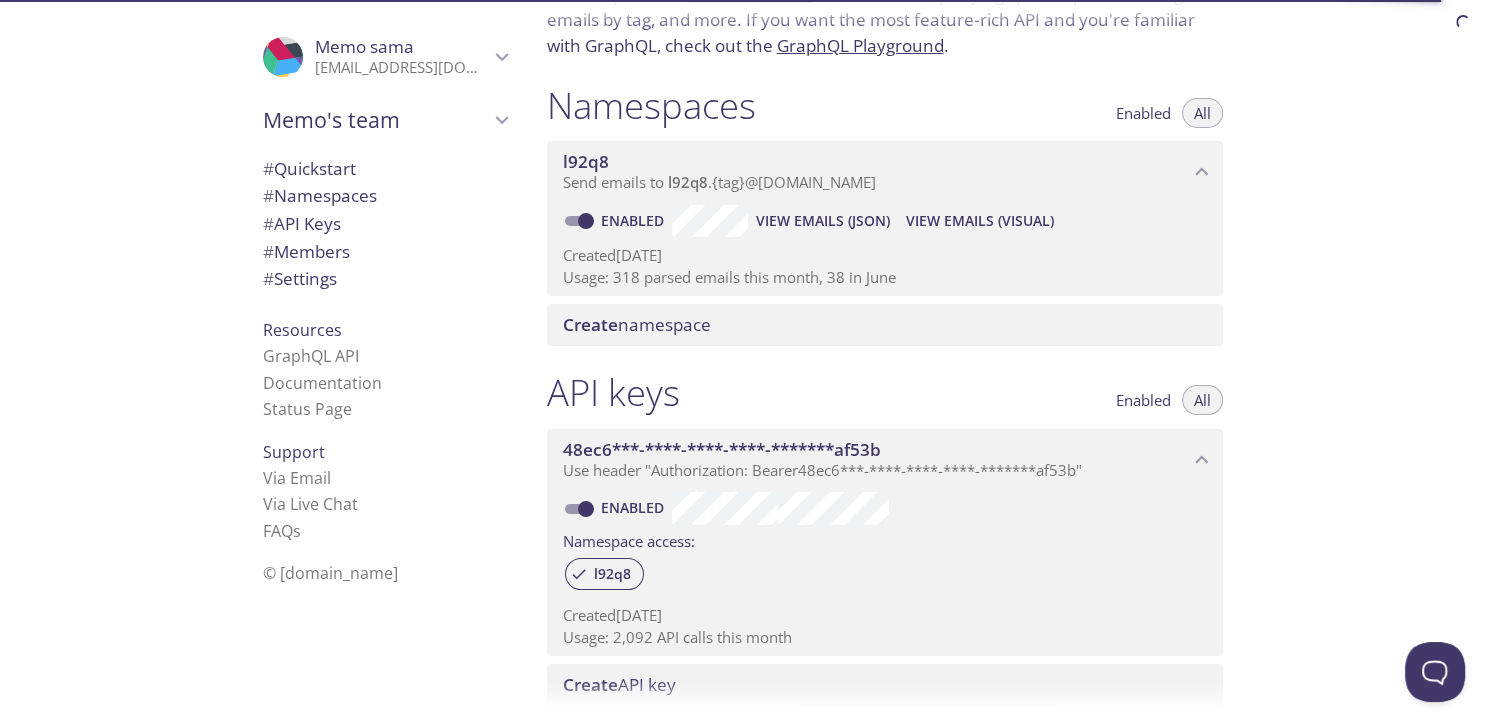 click on "View Emails (Visual)" at bounding box center (980, 221) 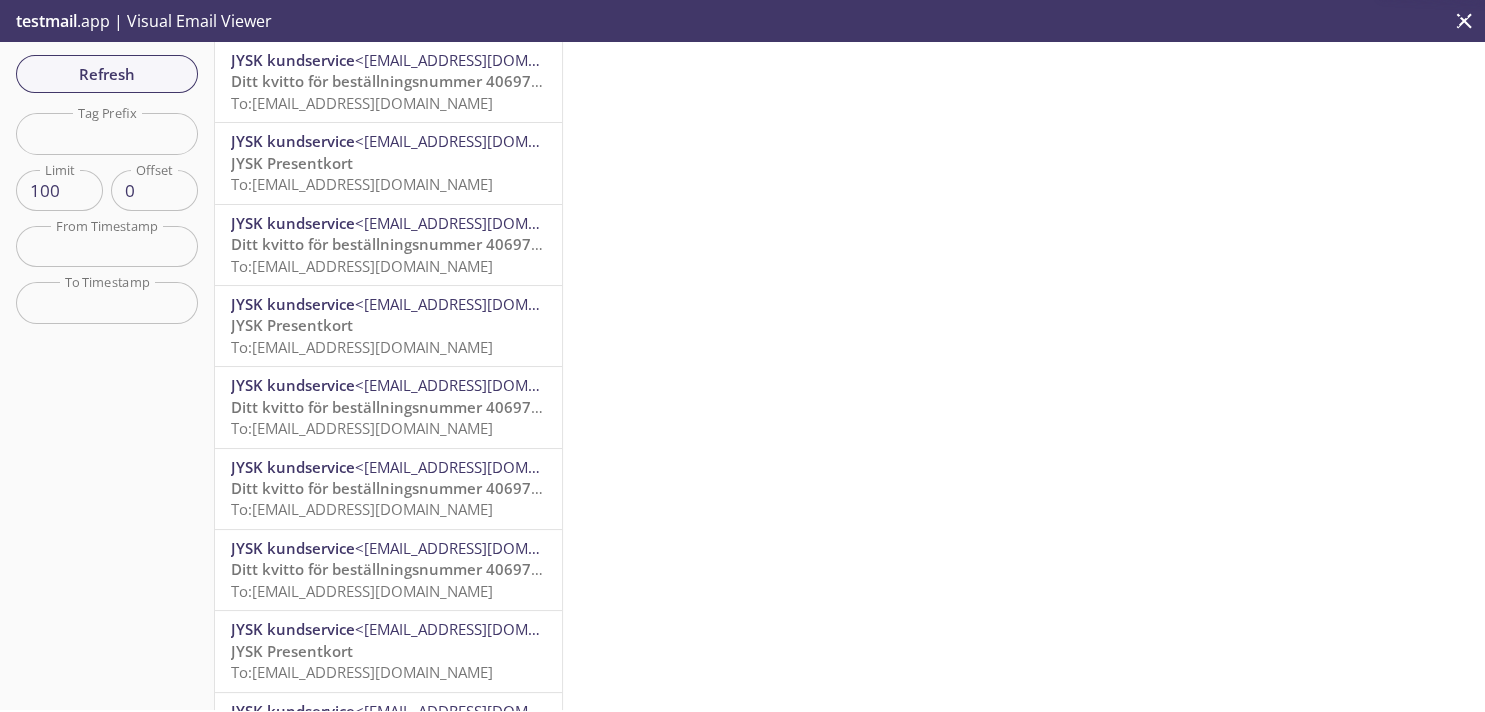 click at bounding box center [107, 133] 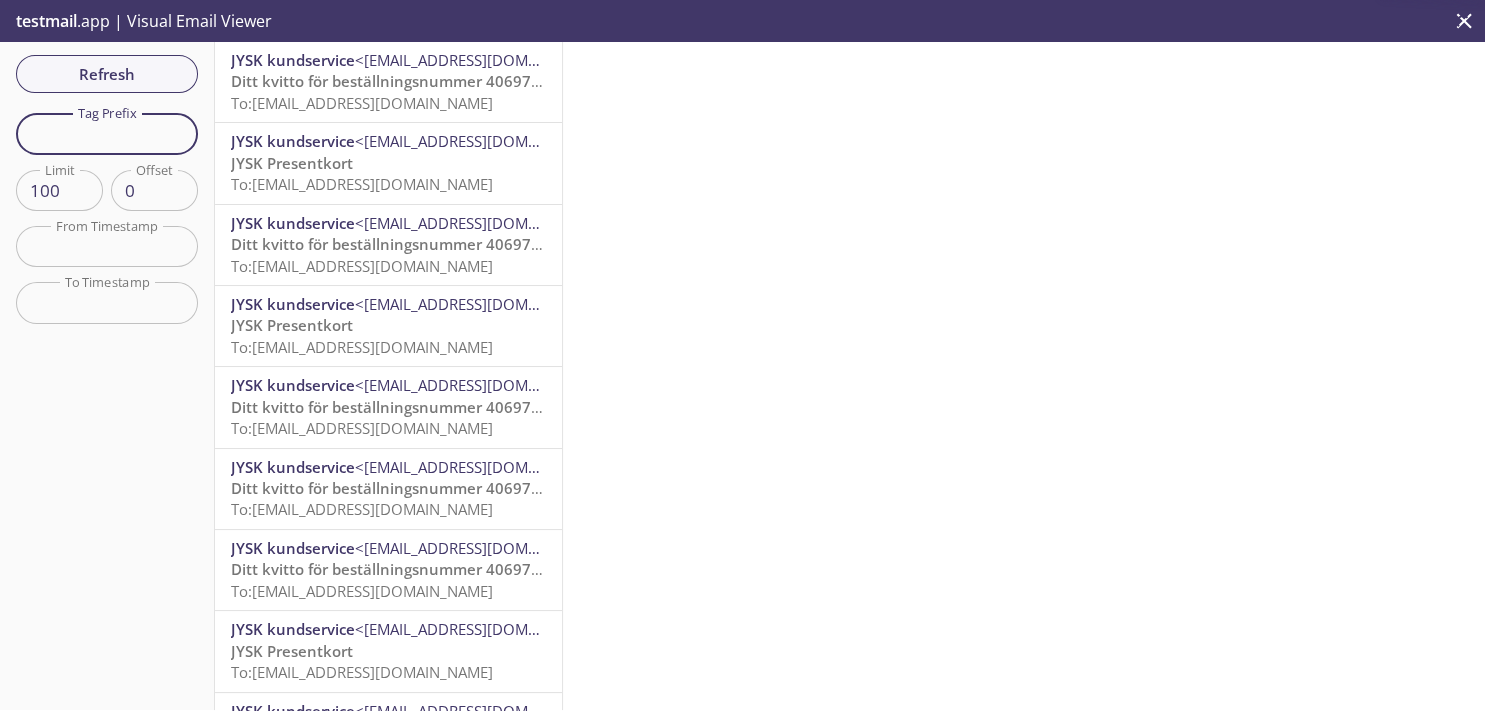 paste on "qnncod" 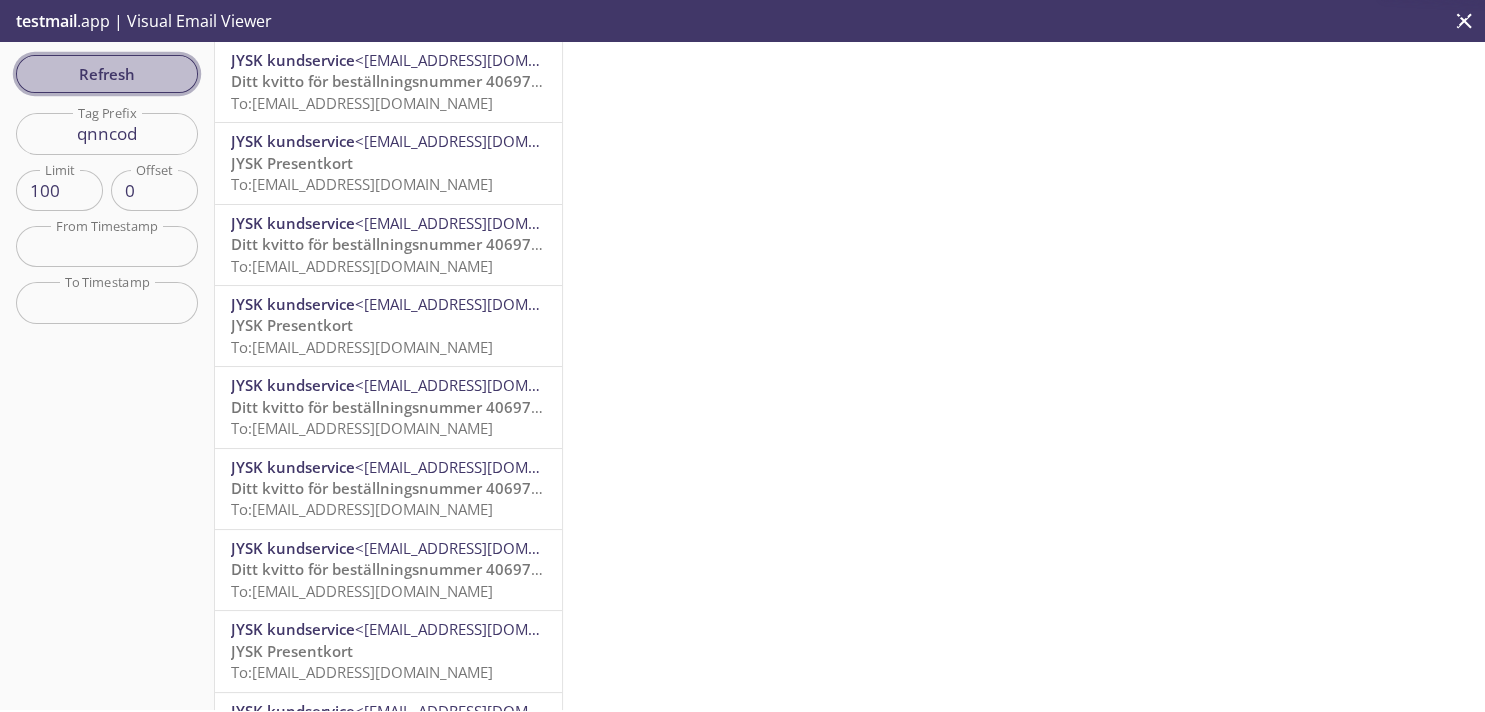 click on "Refresh" at bounding box center [107, 74] 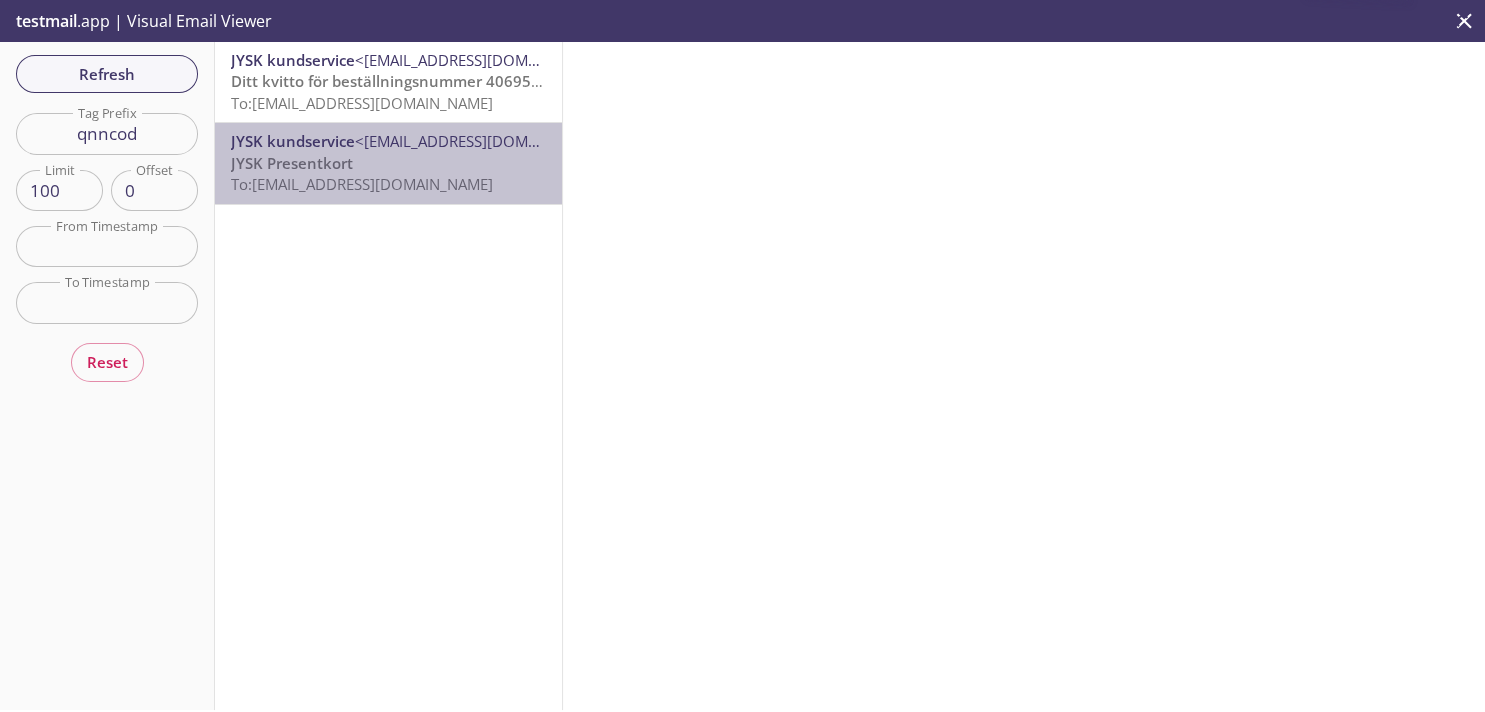 click on "JYSK Presentkort To:  [EMAIL_ADDRESS][DOMAIN_NAME]" at bounding box center (388, 174) 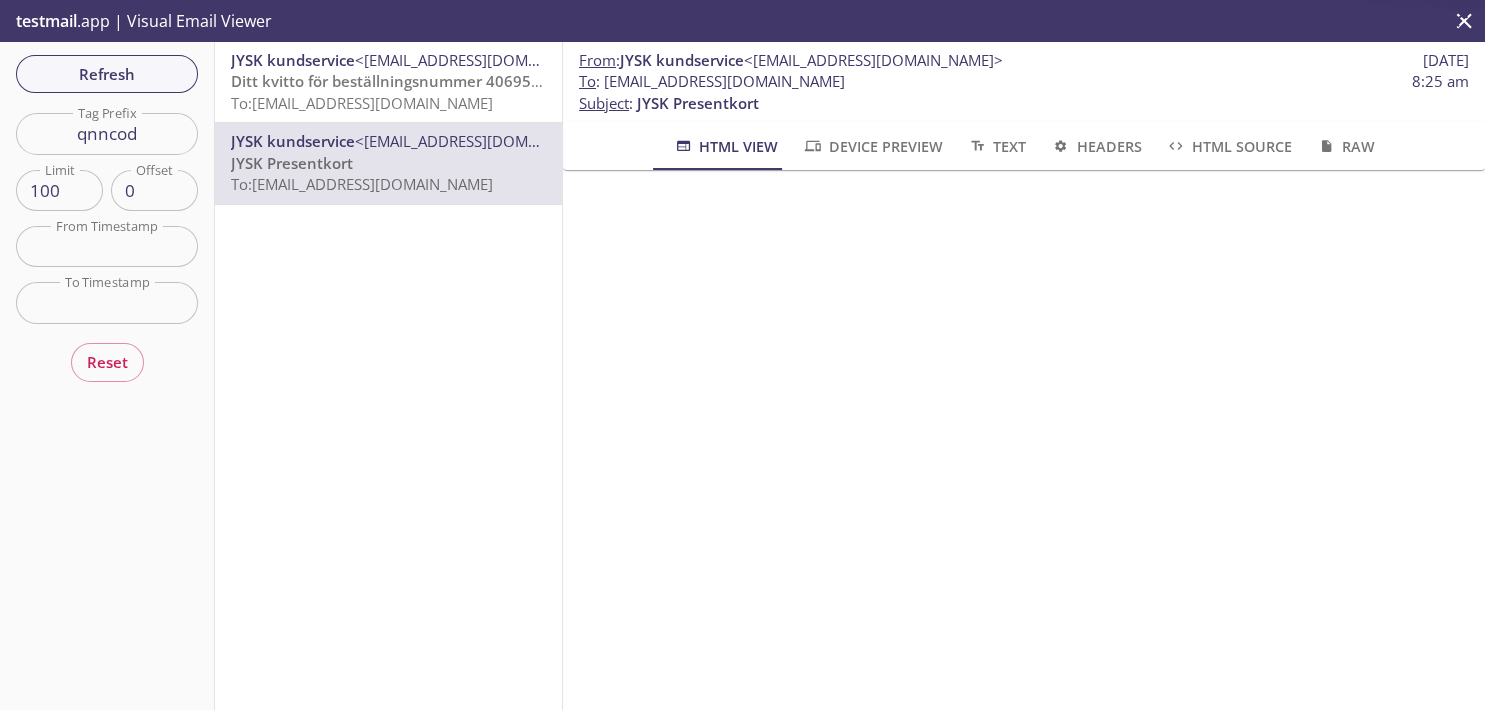scroll, scrollTop: 348, scrollLeft: 0, axis: vertical 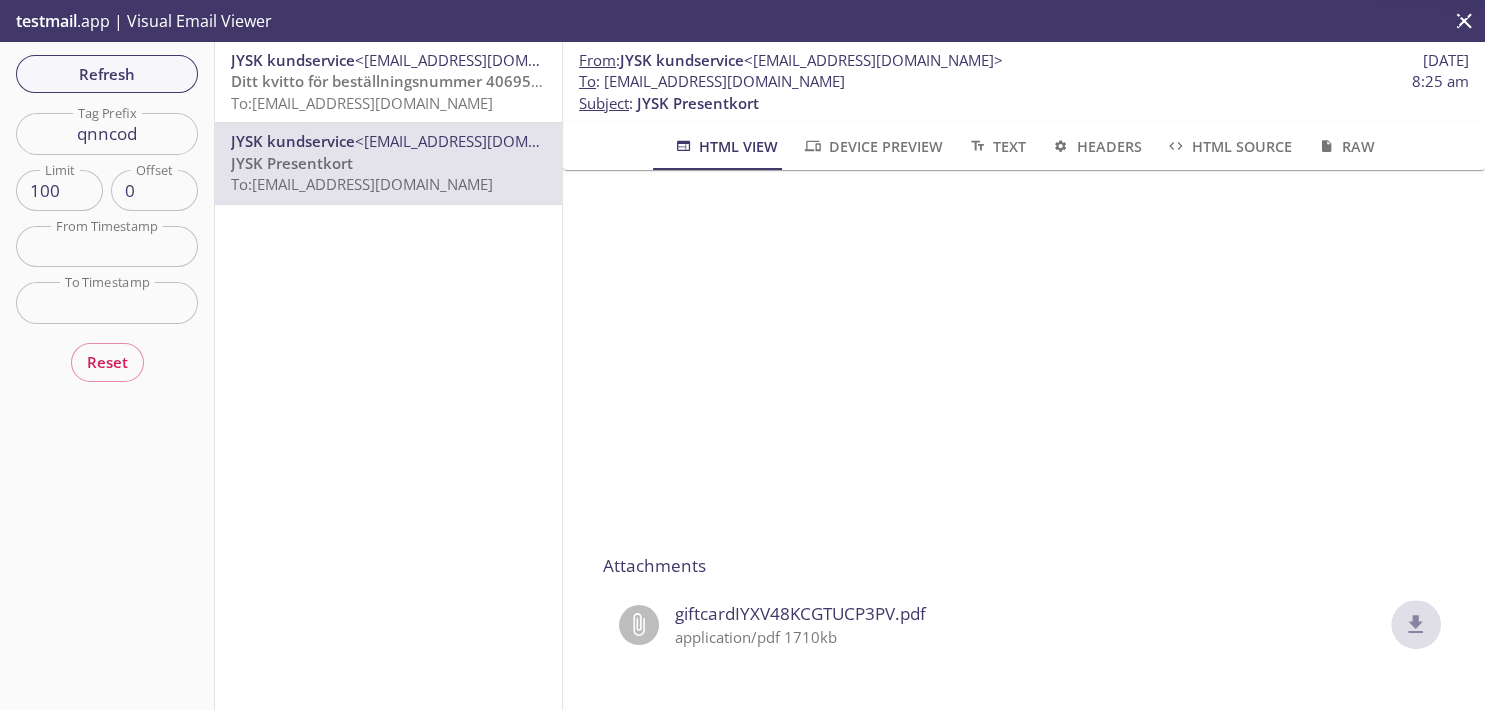 click 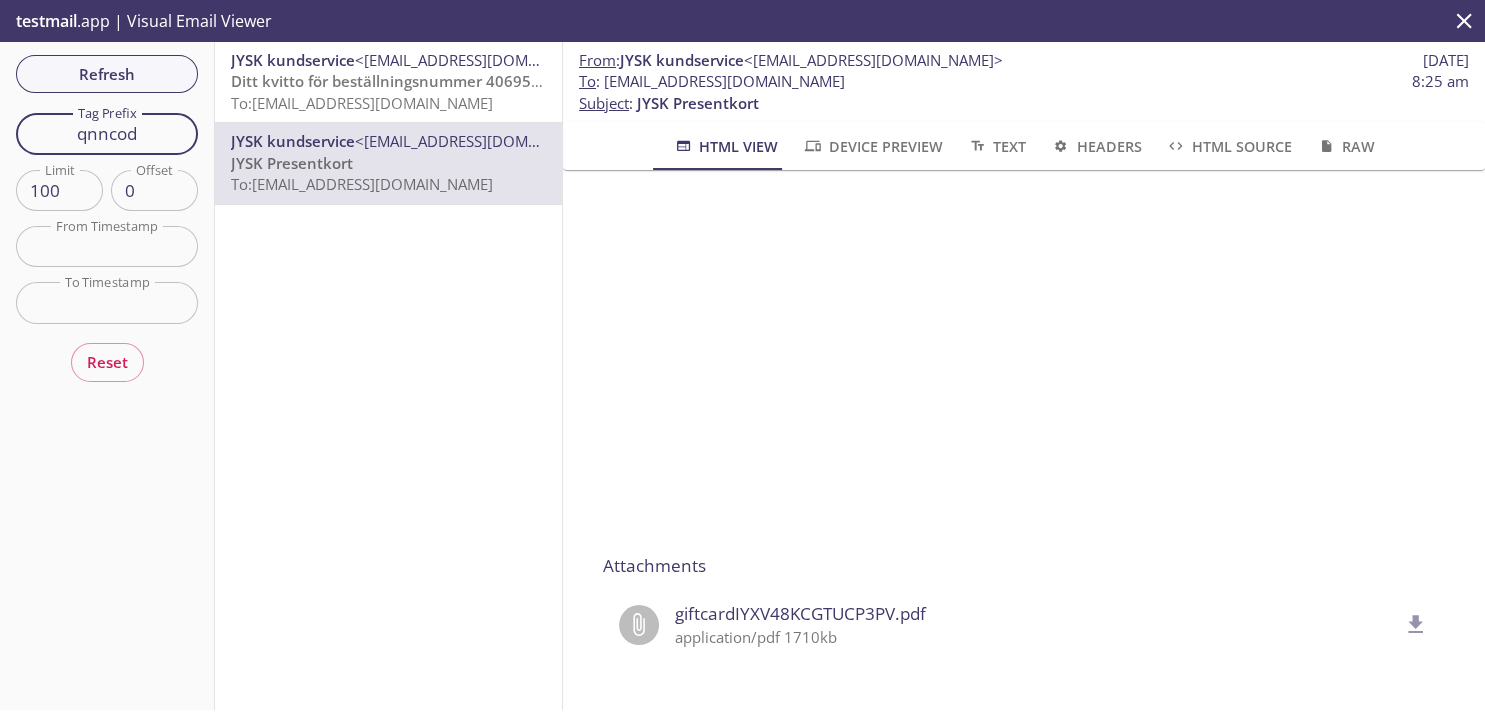 click on "qnncod" at bounding box center [107, 133] 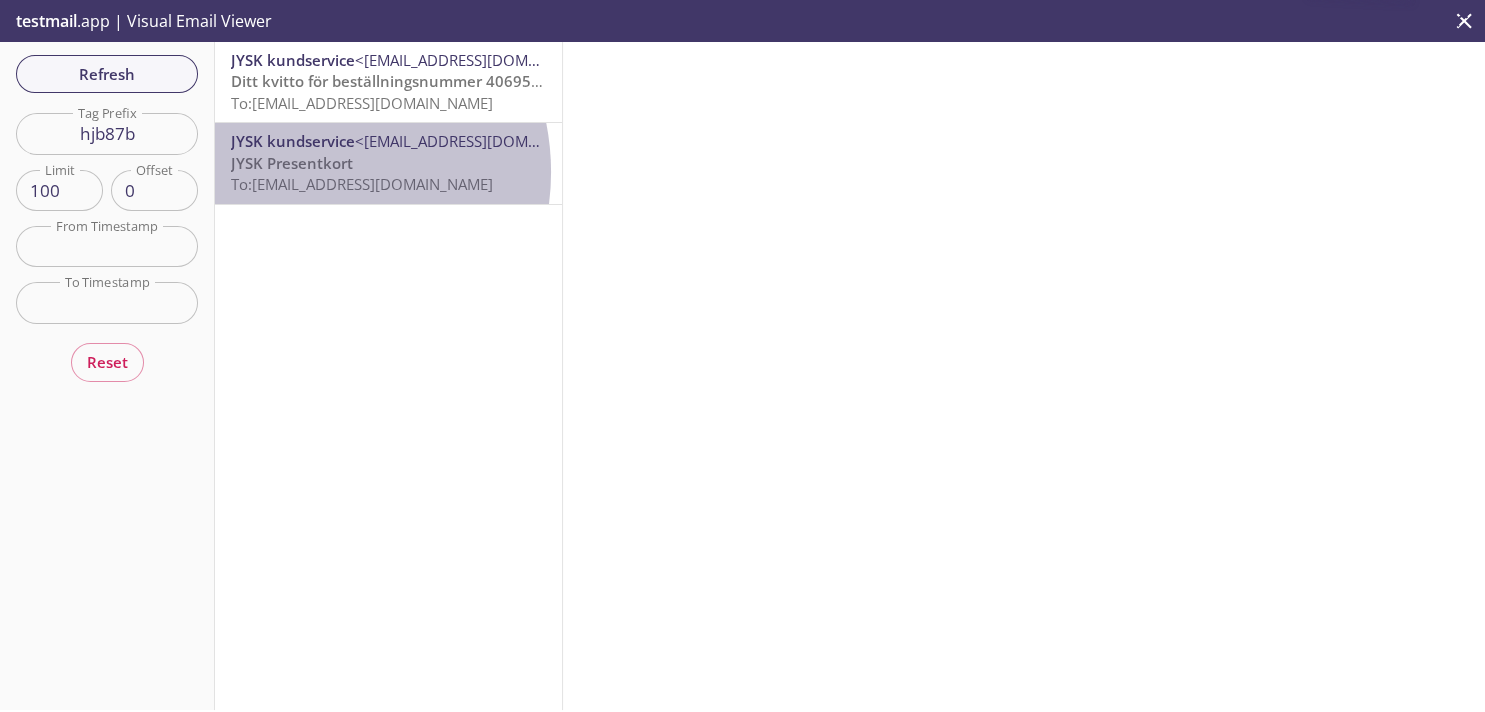 click on "JYSK Presentkort" at bounding box center [292, 163] 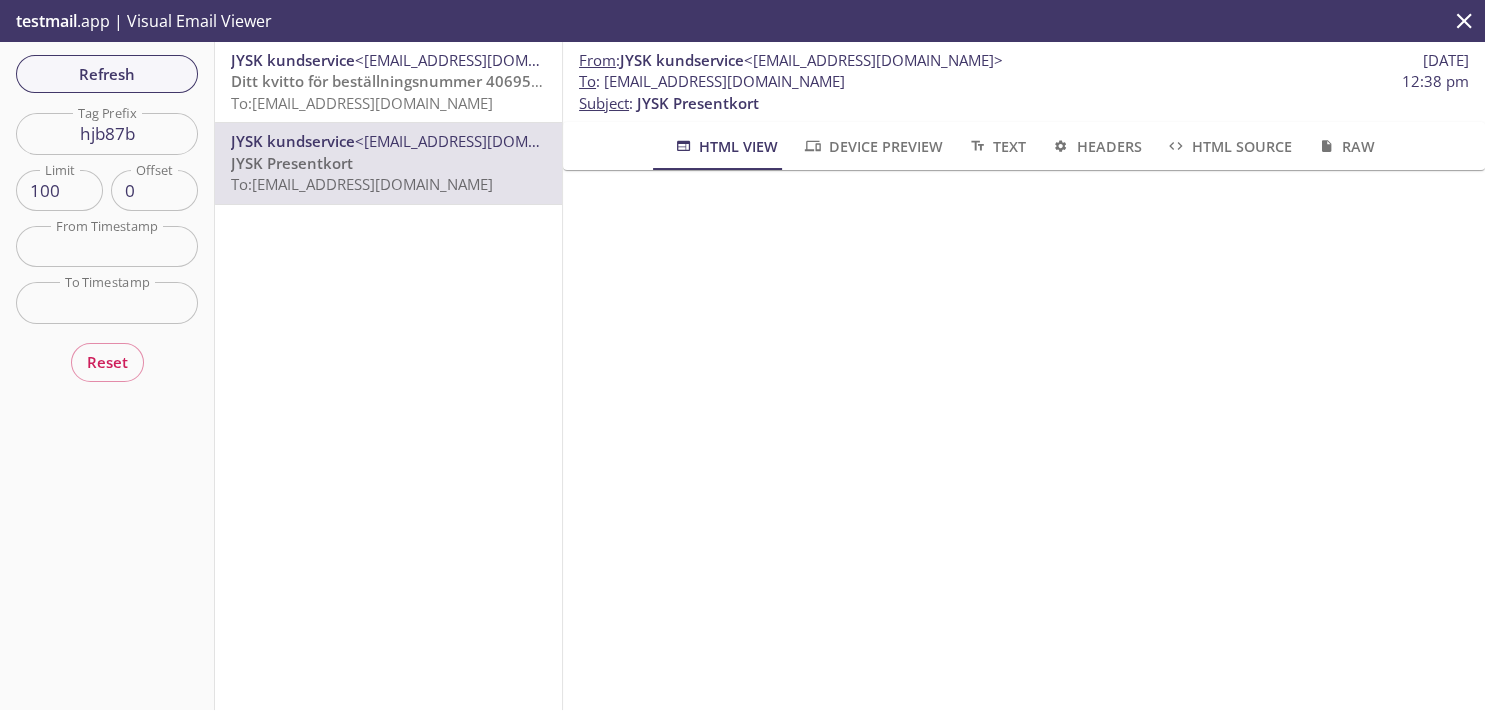 drag, startPoint x: 1459, startPoint y: 328, endPoint x: 1456, endPoint y: 496, distance: 168.02678 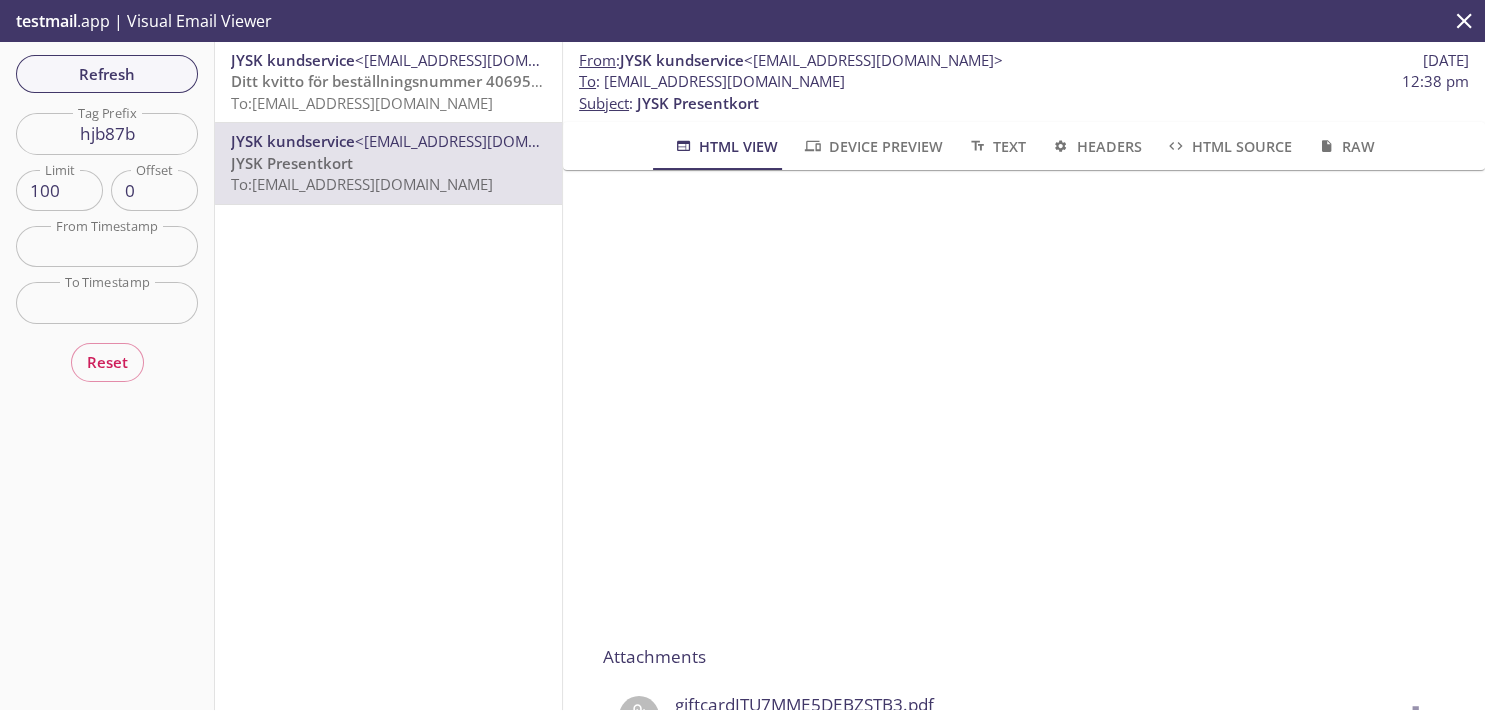 scroll, scrollTop: 348, scrollLeft: 0, axis: vertical 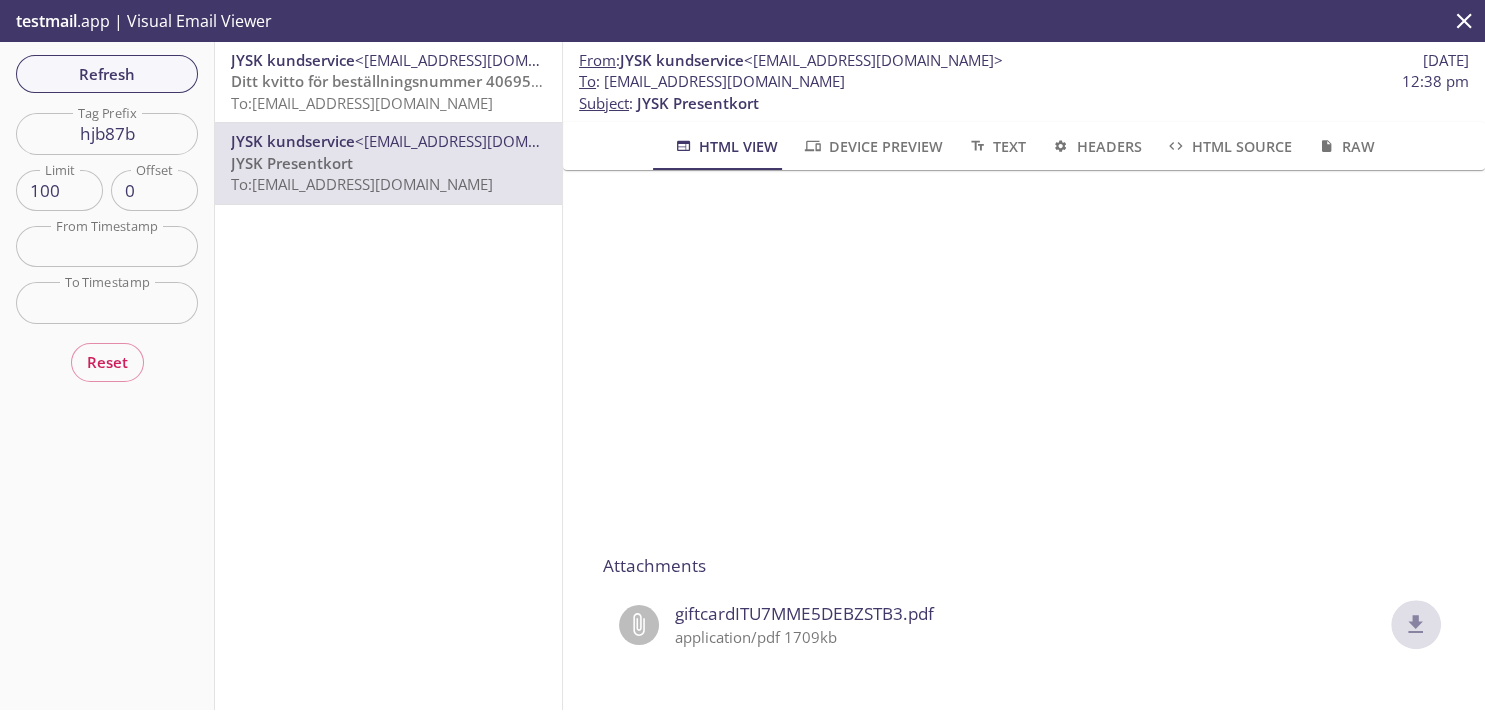 click 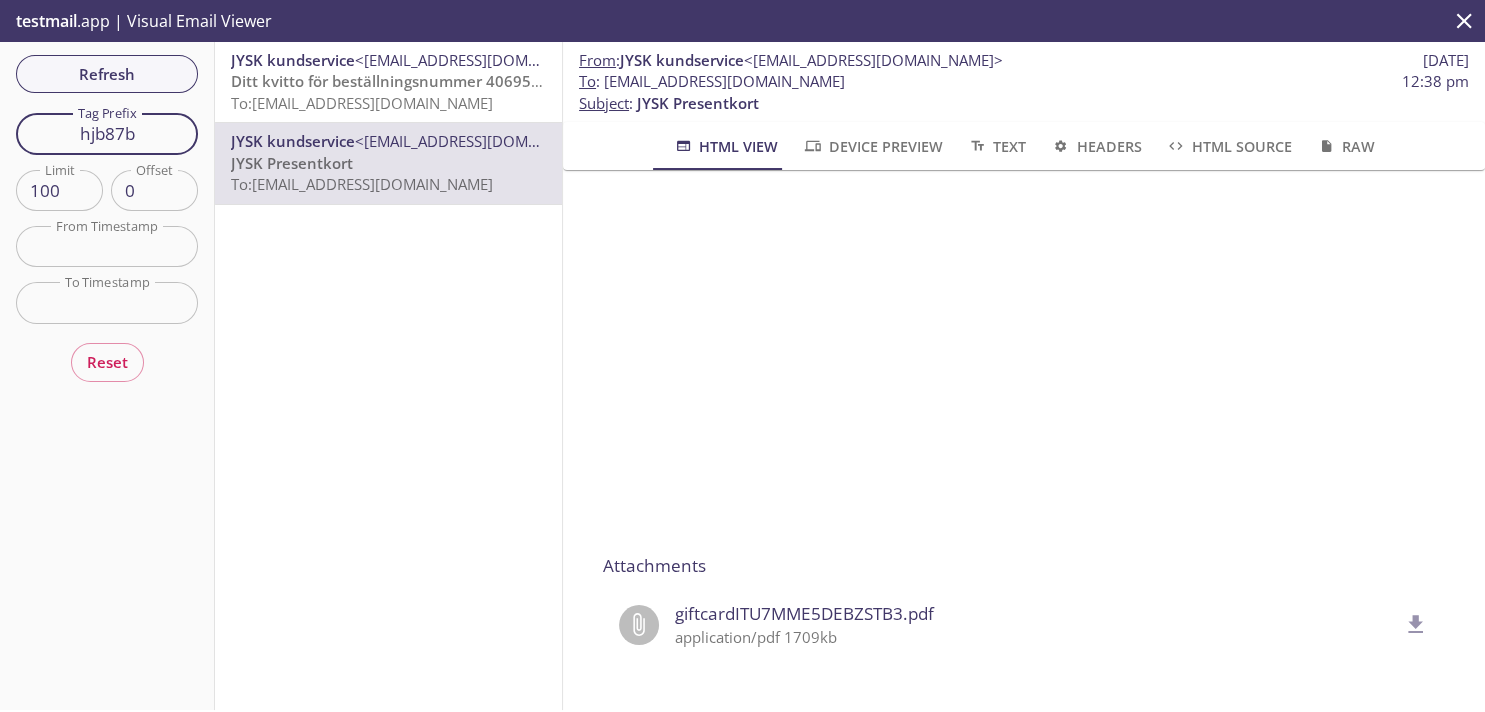 click on "hjb87b" at bounding box center (107, 133) 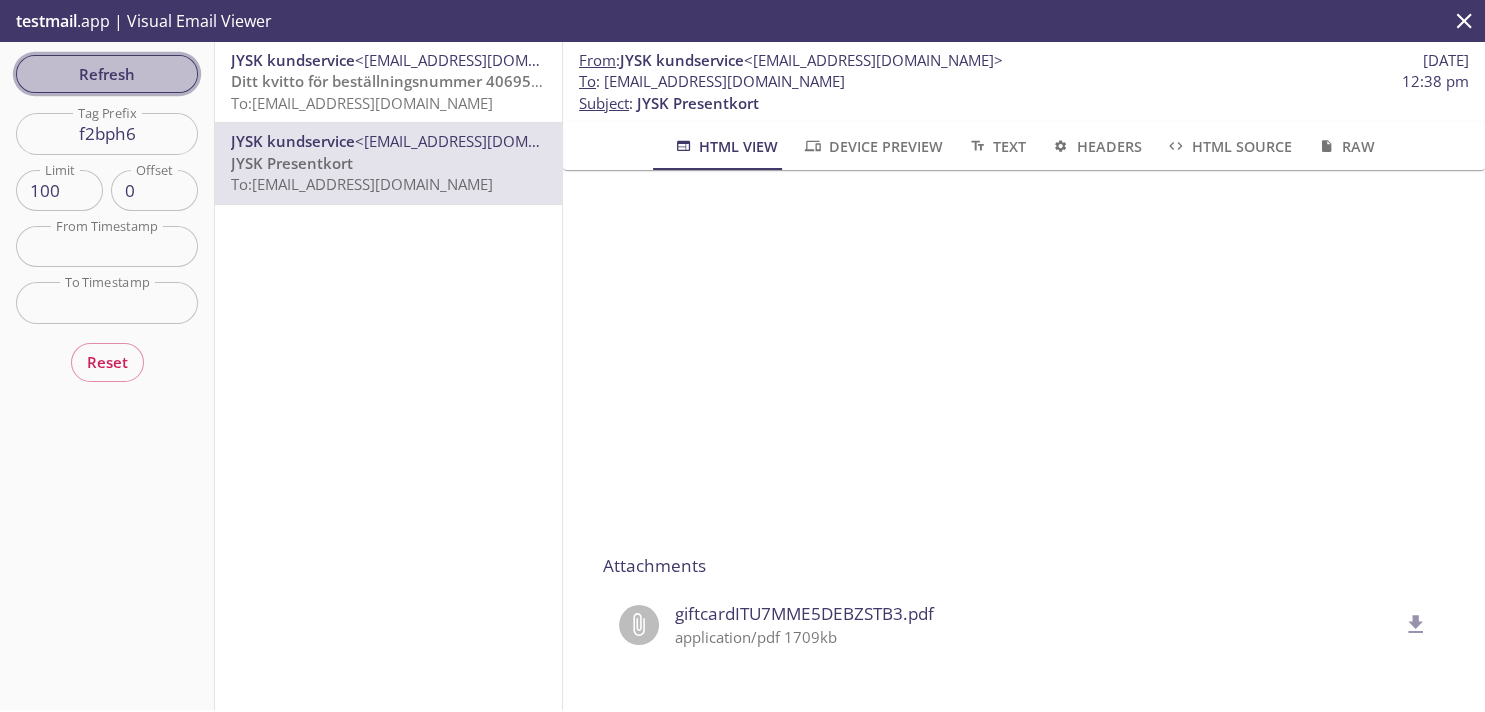 click on "Refresh" at bounding box center (107, 74) 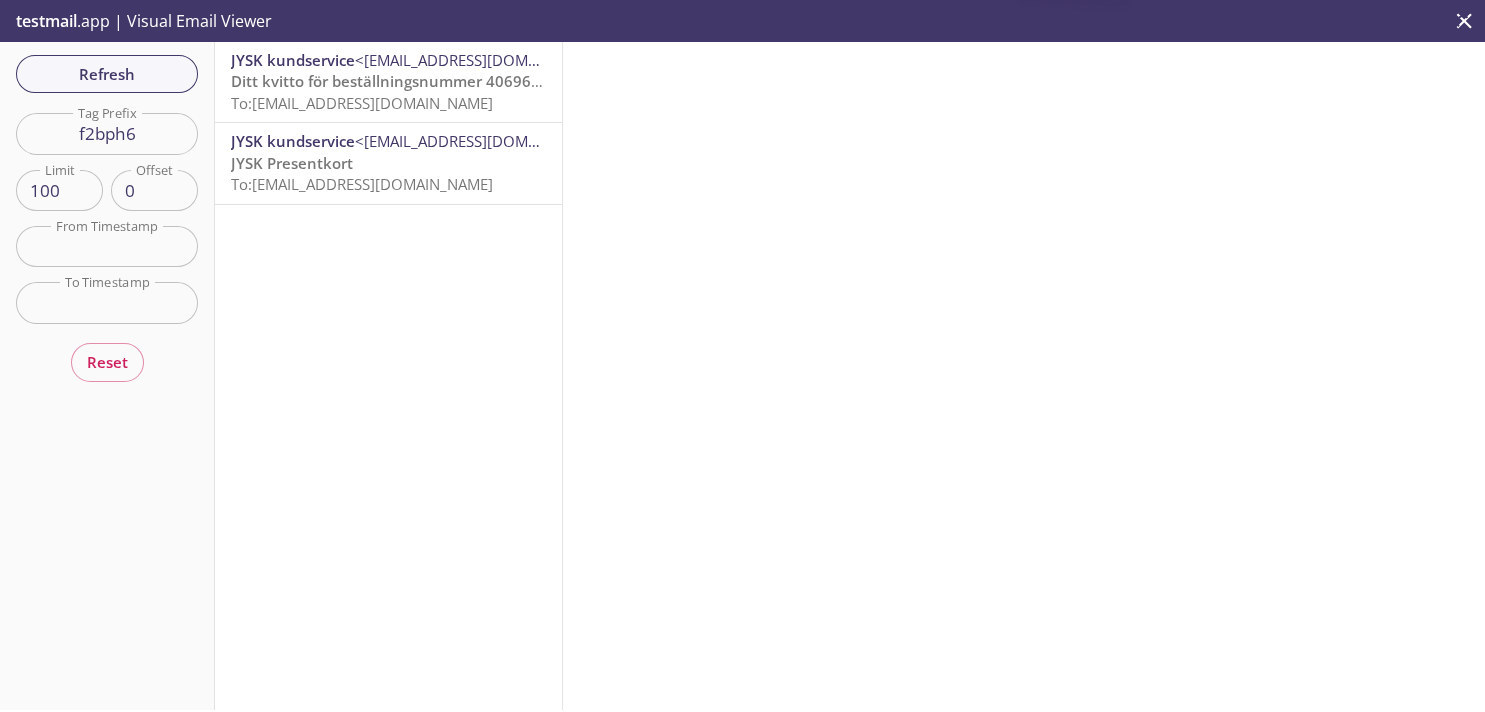 click on "JYSK Presentkort To:  [EMAIL_ADDRESS][DOMAIN_NAME]" at bounding box center (388, 174) 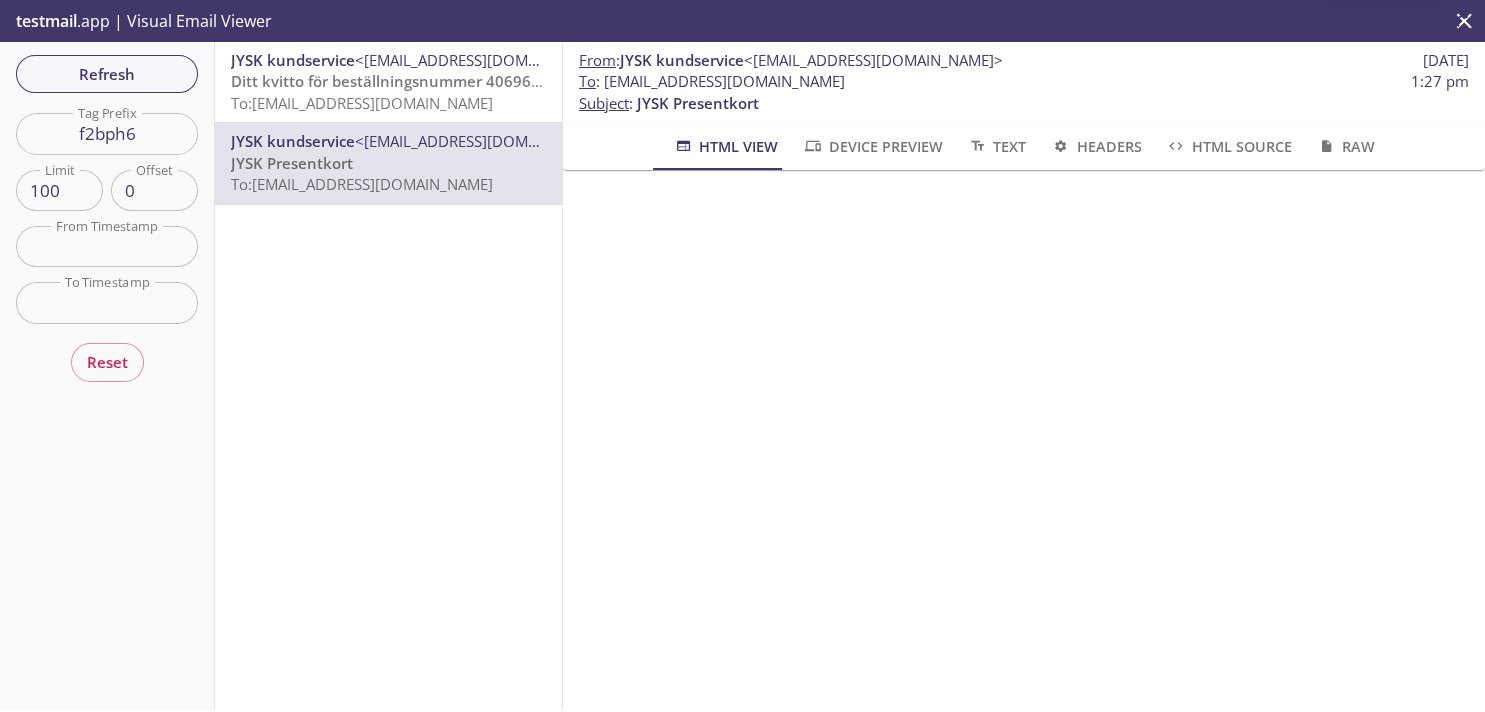 scroll, scrollTop: 348, scrollLeft: 0, axis: vertical 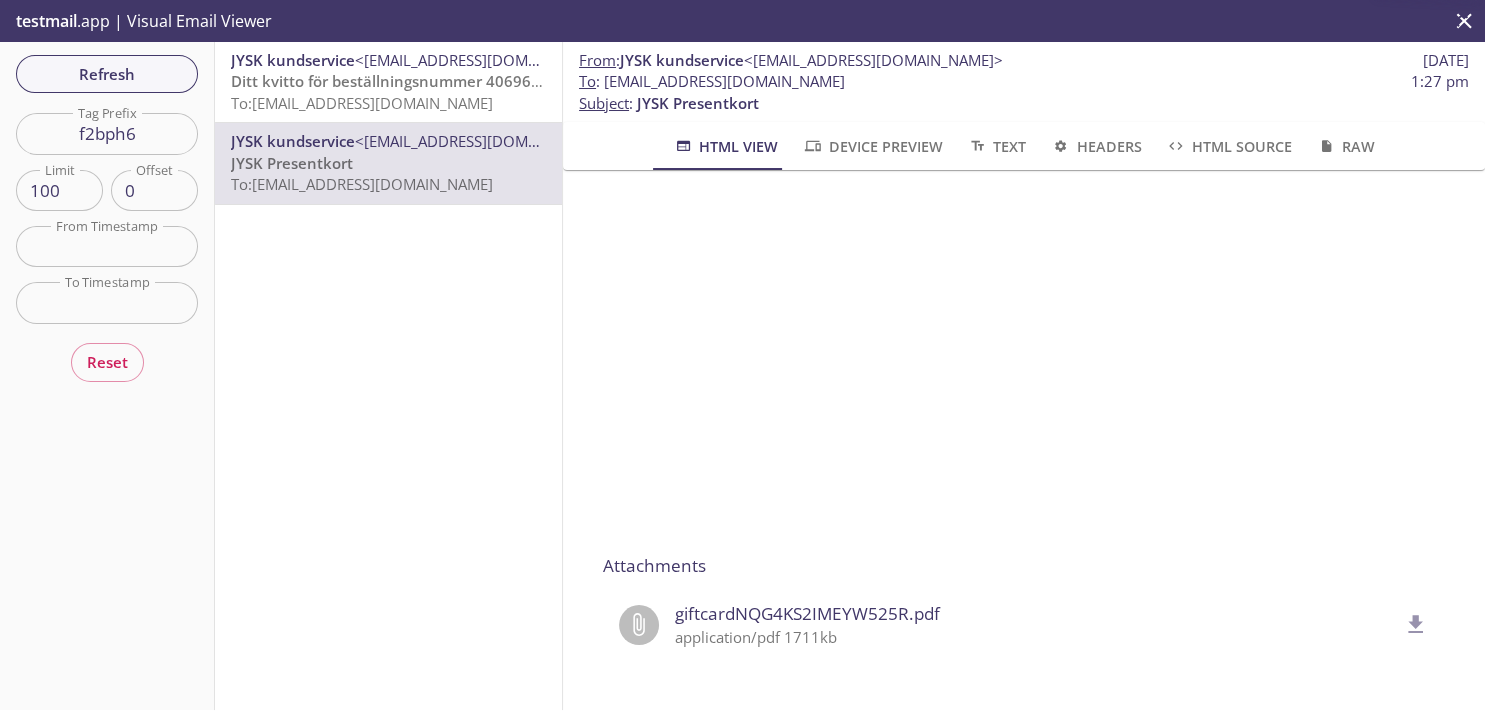 click 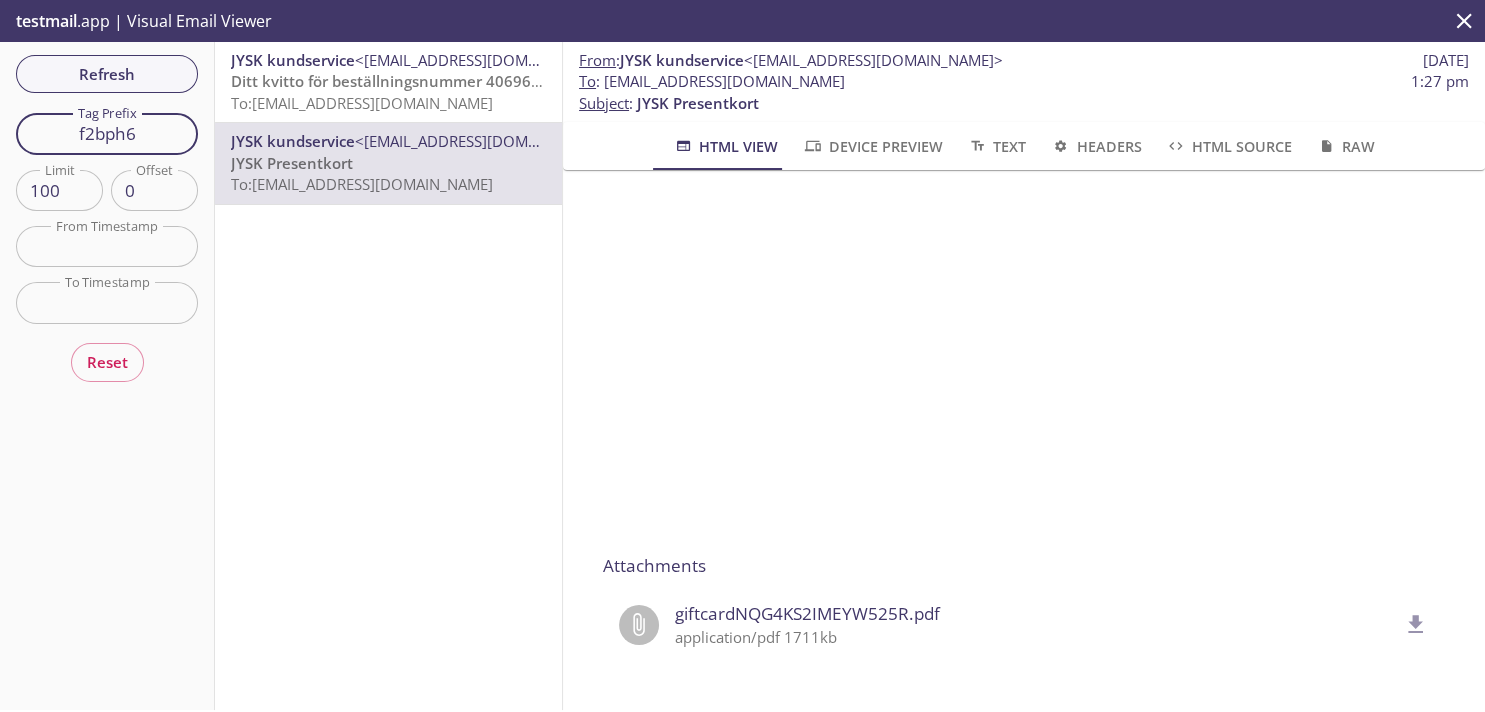 drag, startPoint x: 146, startPoint y: 137, endPoint x: 0, endPoint y: 120, distance: 146.98639 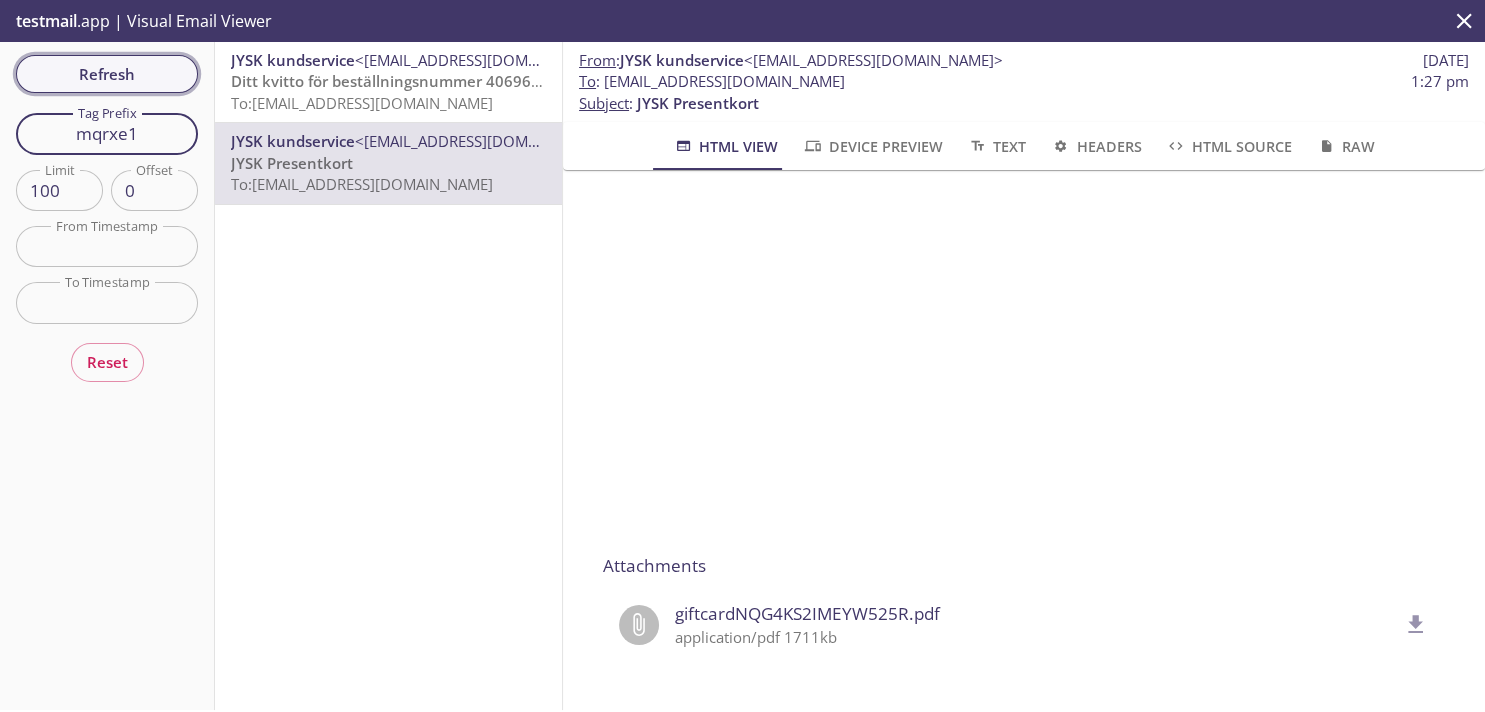 click on "Refresh Filters Tag Prefix mqrxe1 Tag Prefix Limit 100 Limit Offset 0 Offset From Timestamp From Timestamp To Timestamp To Timestamp Reset" at bounding box center [107, 376] 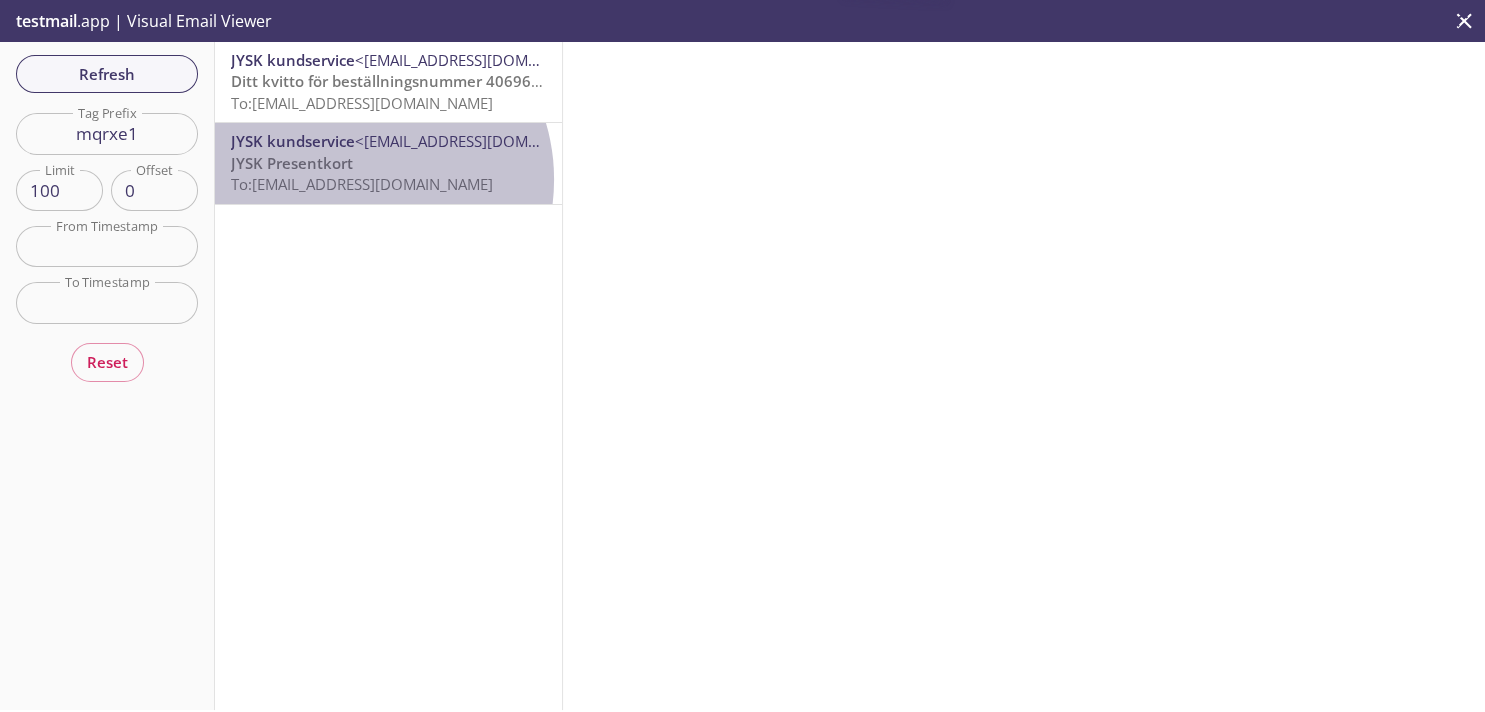 click on "To:  [EMAIL_ADDRESS][DOMAIN_NAME]" at bounding box center [362, 184] 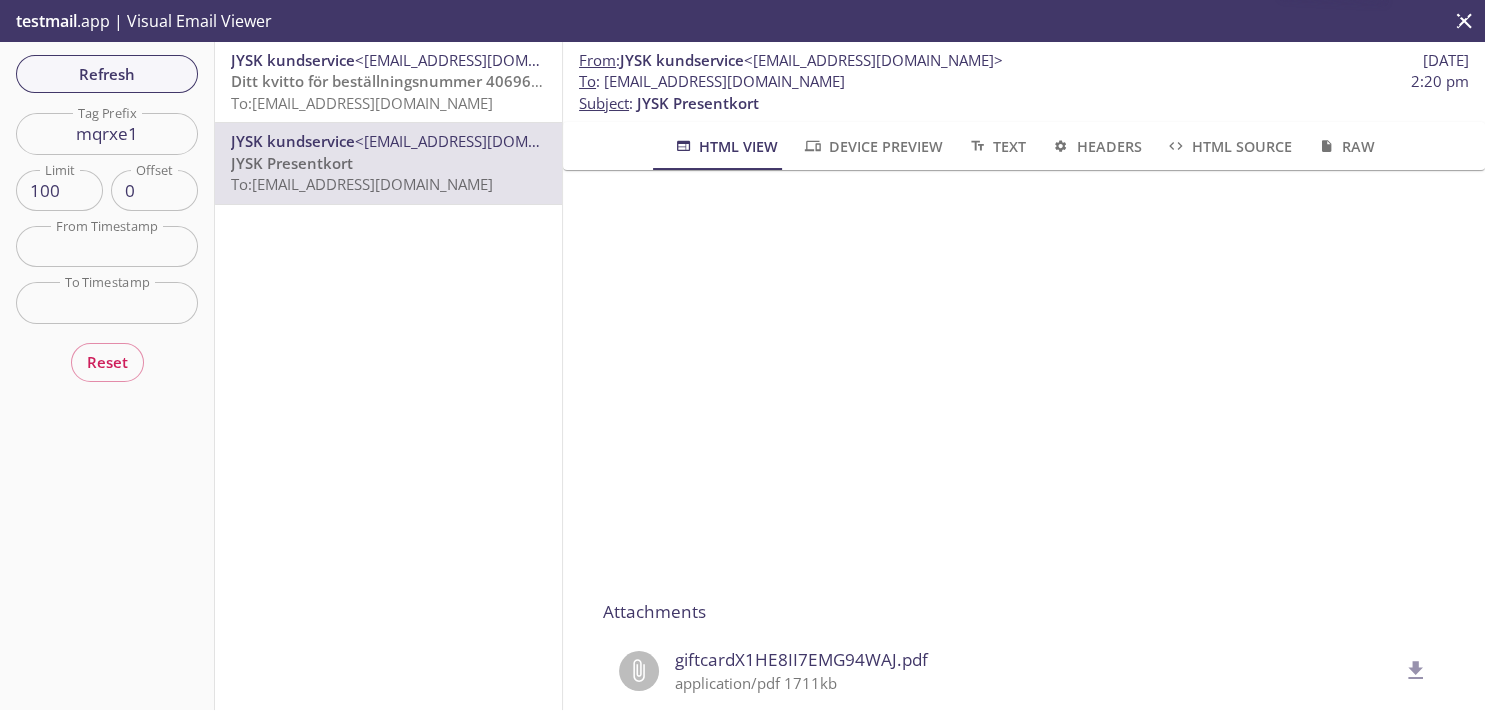 scroll, scrollTop: 348, scrollLeft: 0, axis: vertical 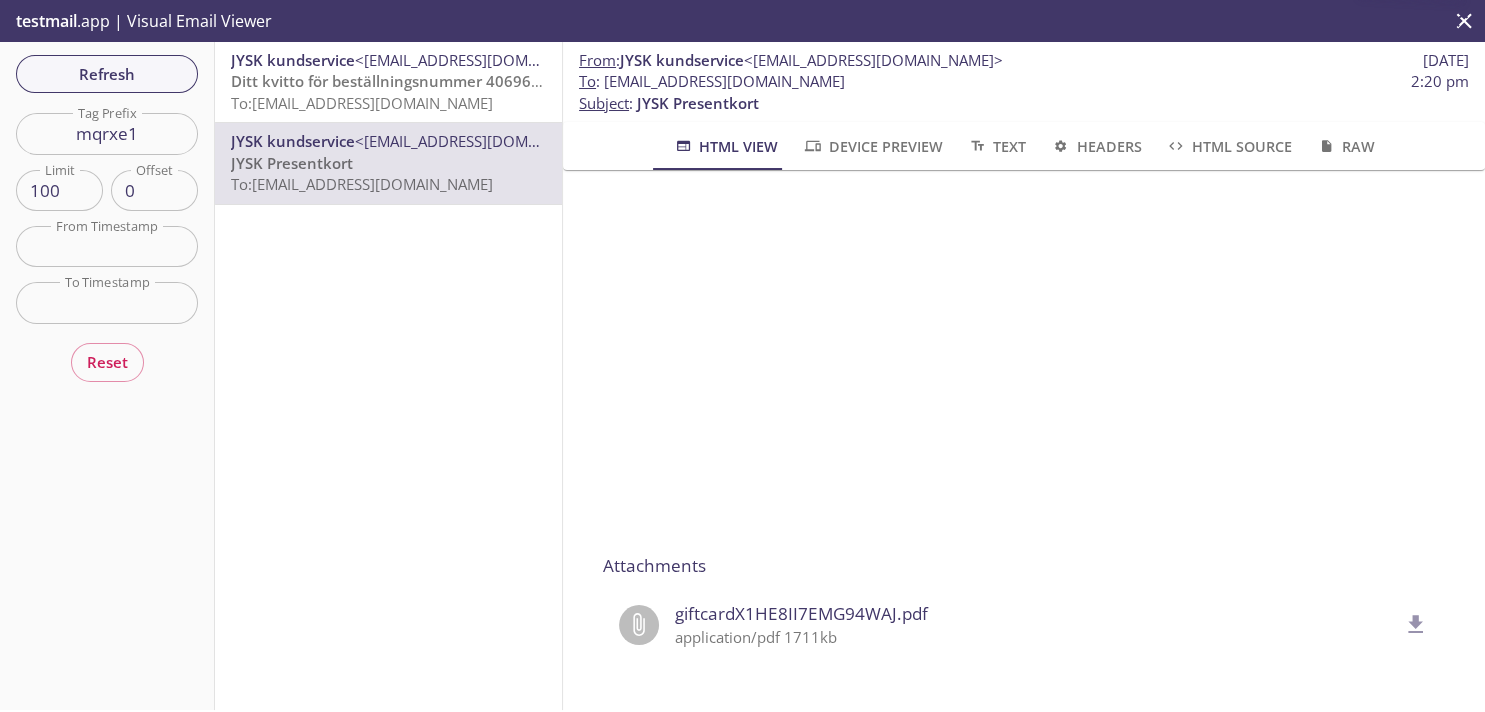 click 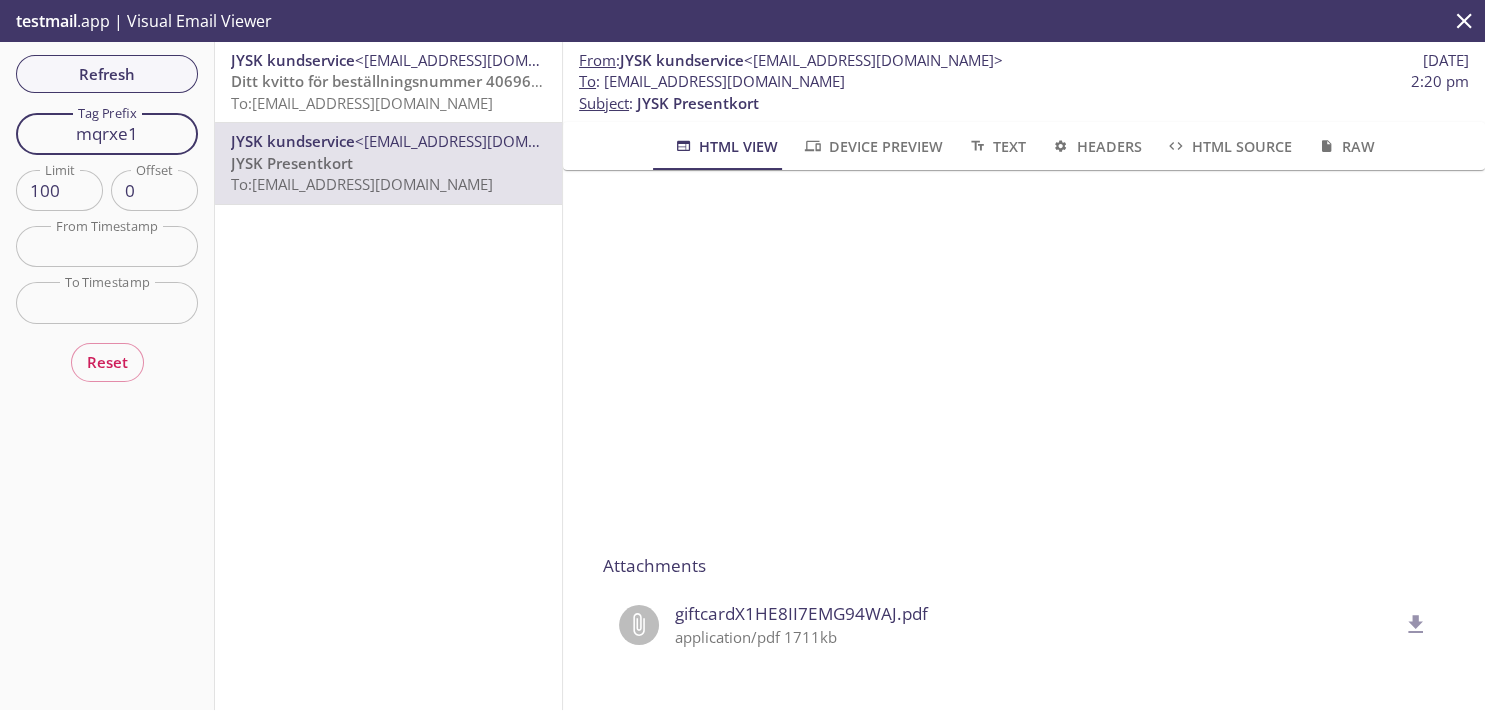 drag, startPoint x: 150, startPoint y: 147, endPoint x: 0, endPoint y: 136, distance: 150.40279 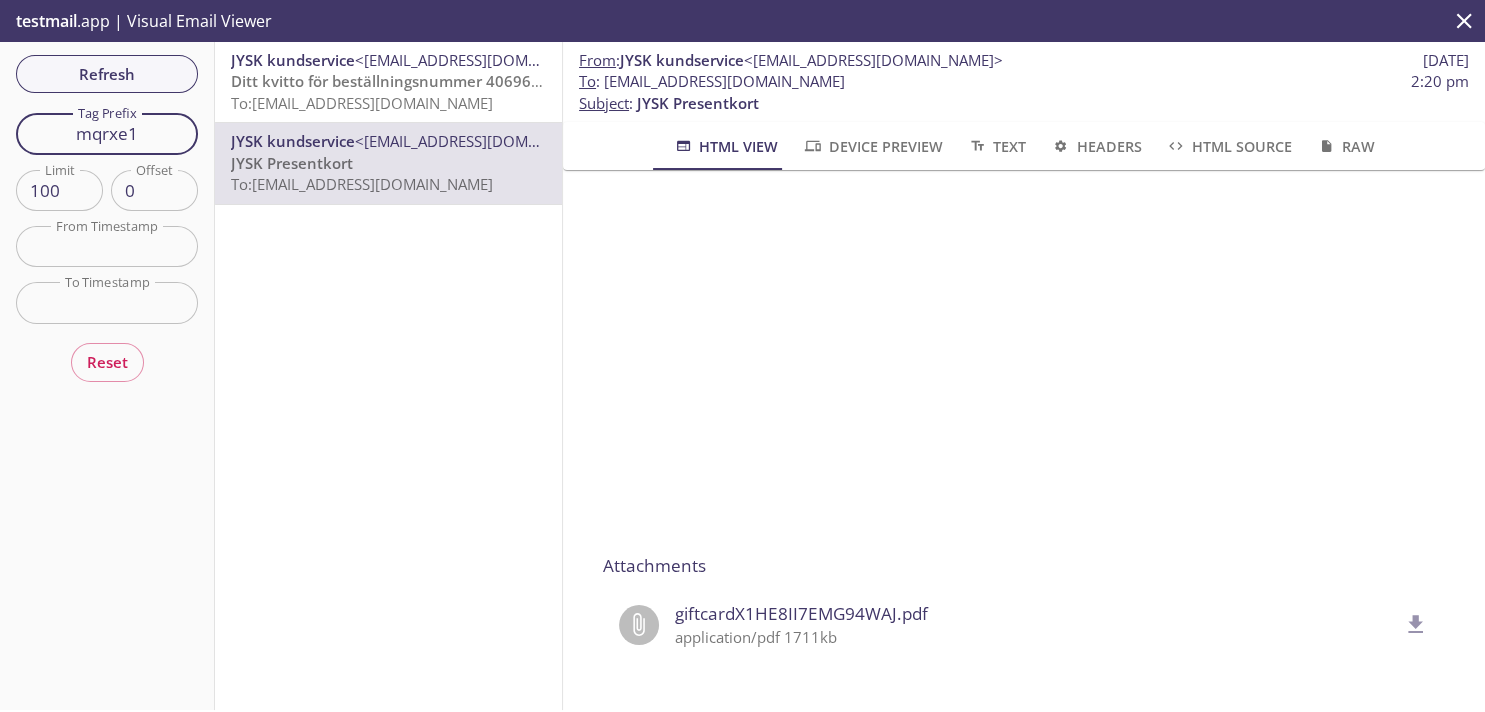click on "mqrxe1" at bounding box center (107, 133) 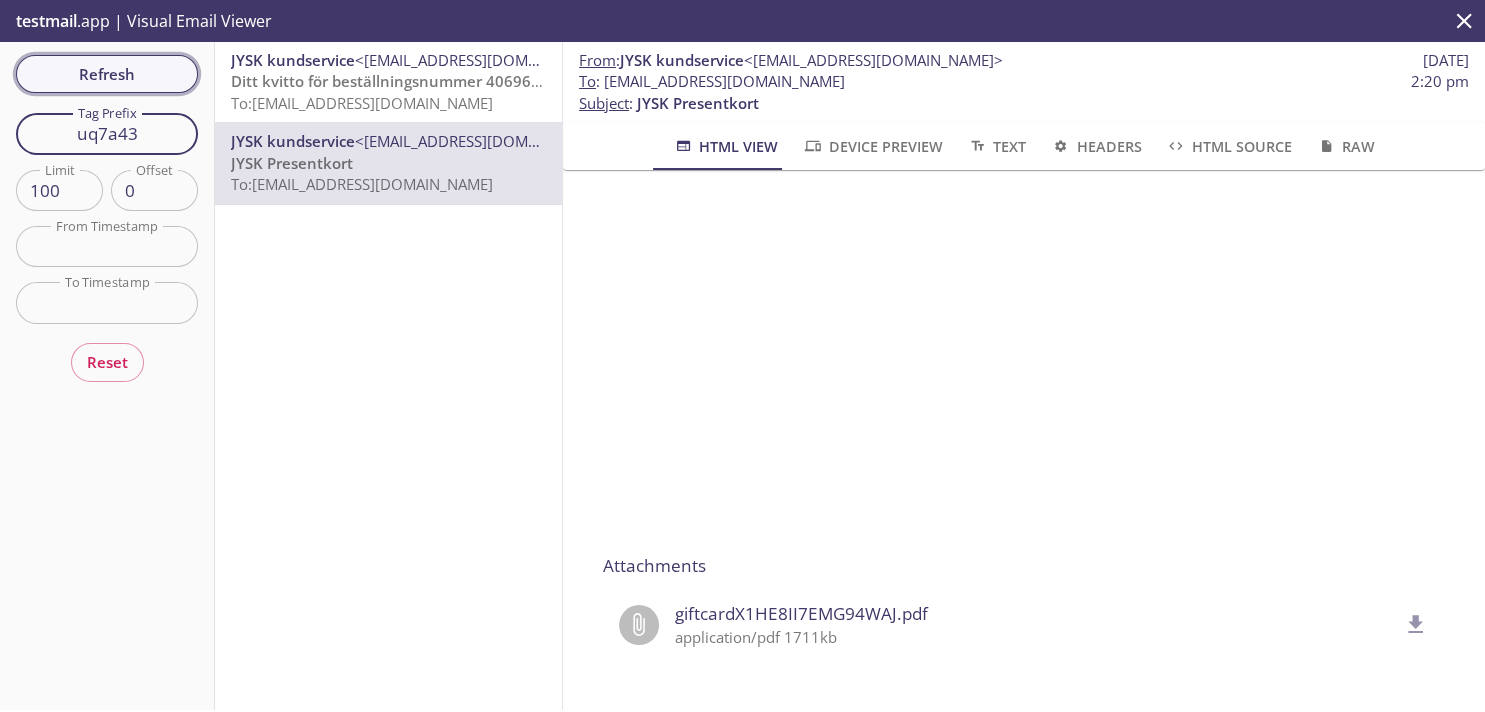 click on "Refresh" at bounding box center (107, 74) 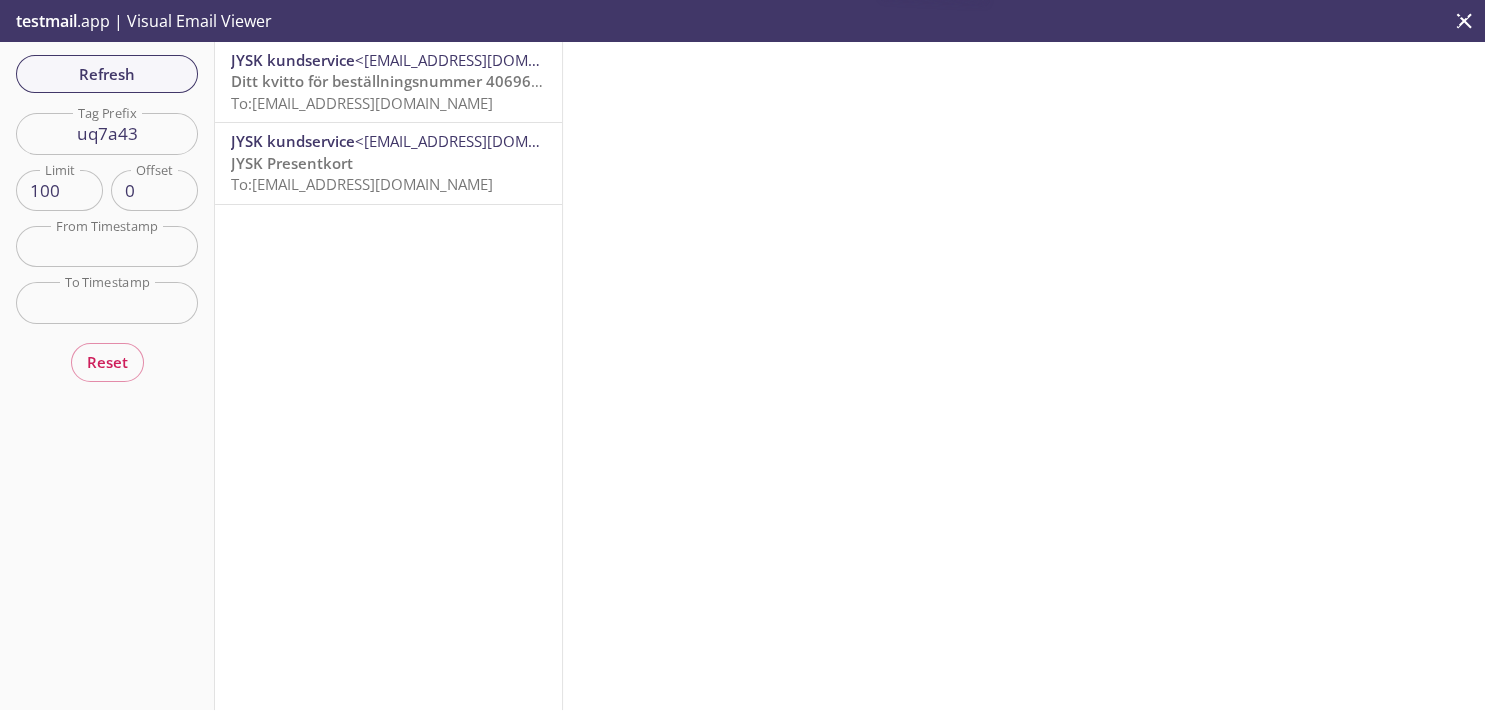 click on "JYSK Presentkort To:  [EMAIL_ADDRESS][DOMAIN_NAME]" at bounding box center (388, 174) 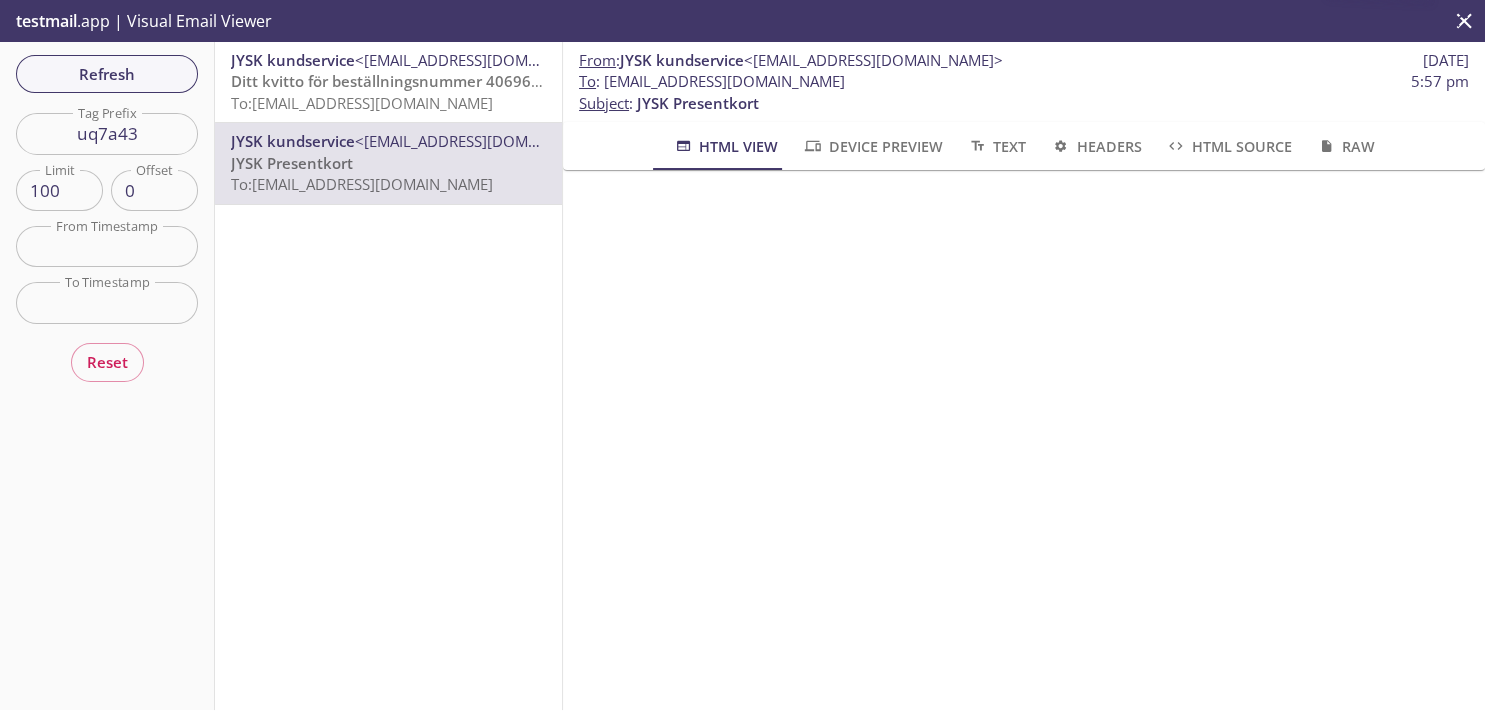 scroll, scrollTop: 0, scrollLeft: 17, axis: horizontal 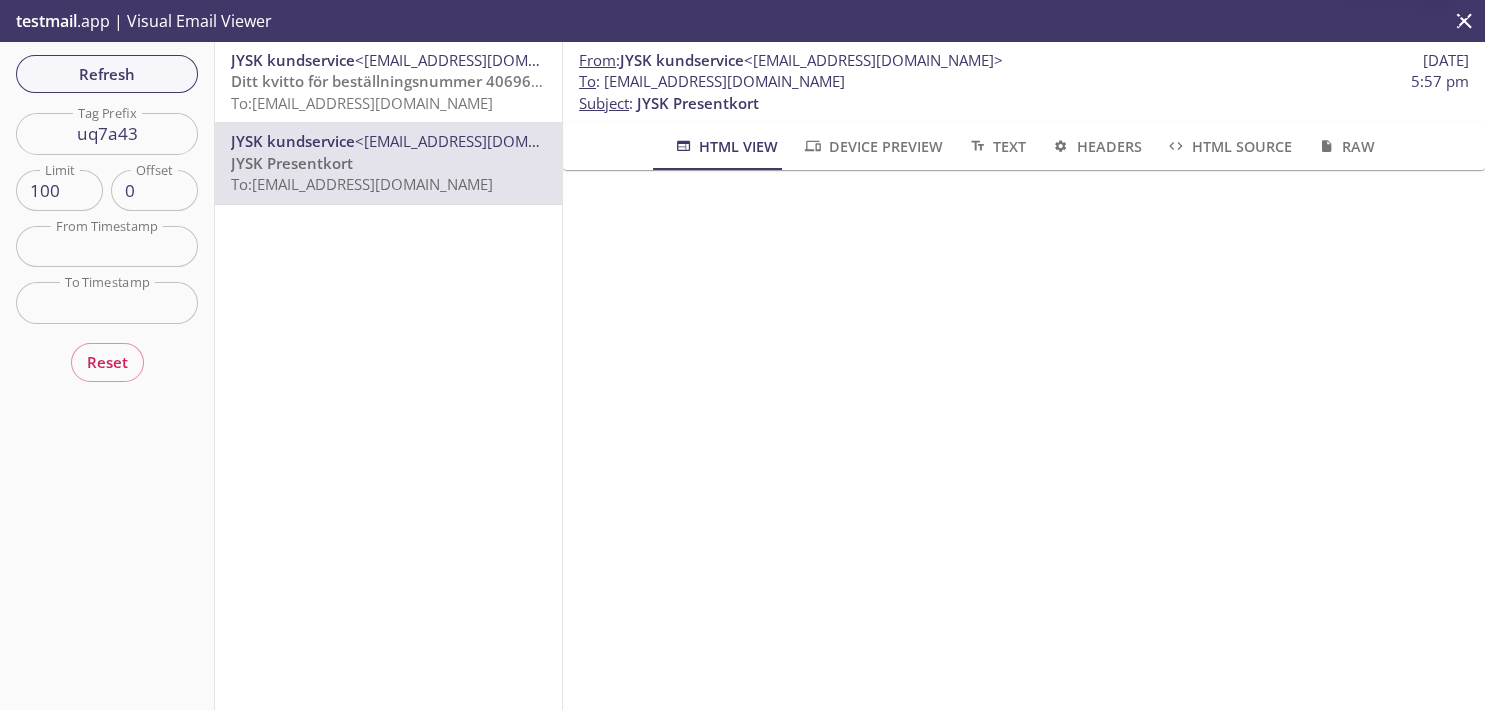 drag, startPoint x: 1454, startPoint y: 257, endPoint x: 1476, endPoint y: 512, distance: 255.94727 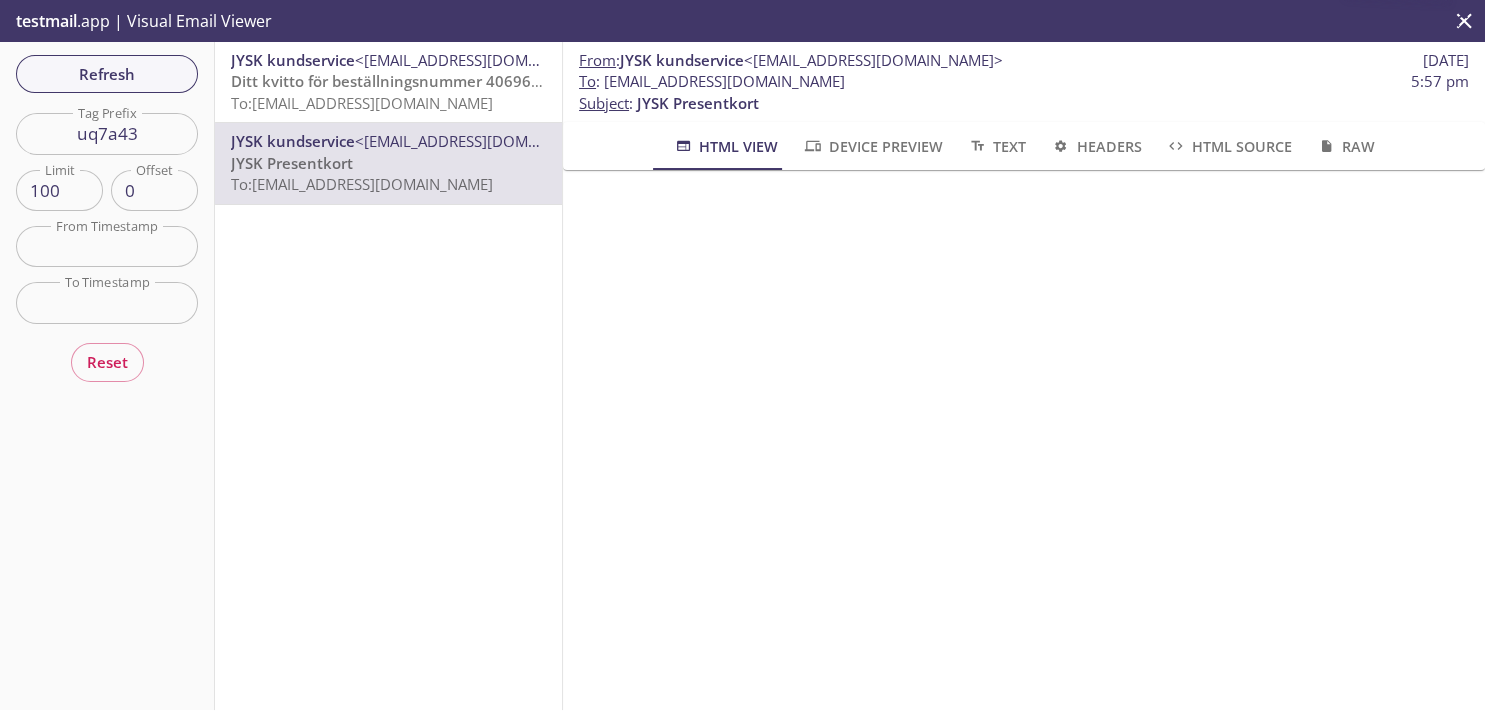 click on "Attachments giftcardADI4RJRJ4HBEFRNA.pdf application/pdf 1709kb" at bounding box center [1024, 440] 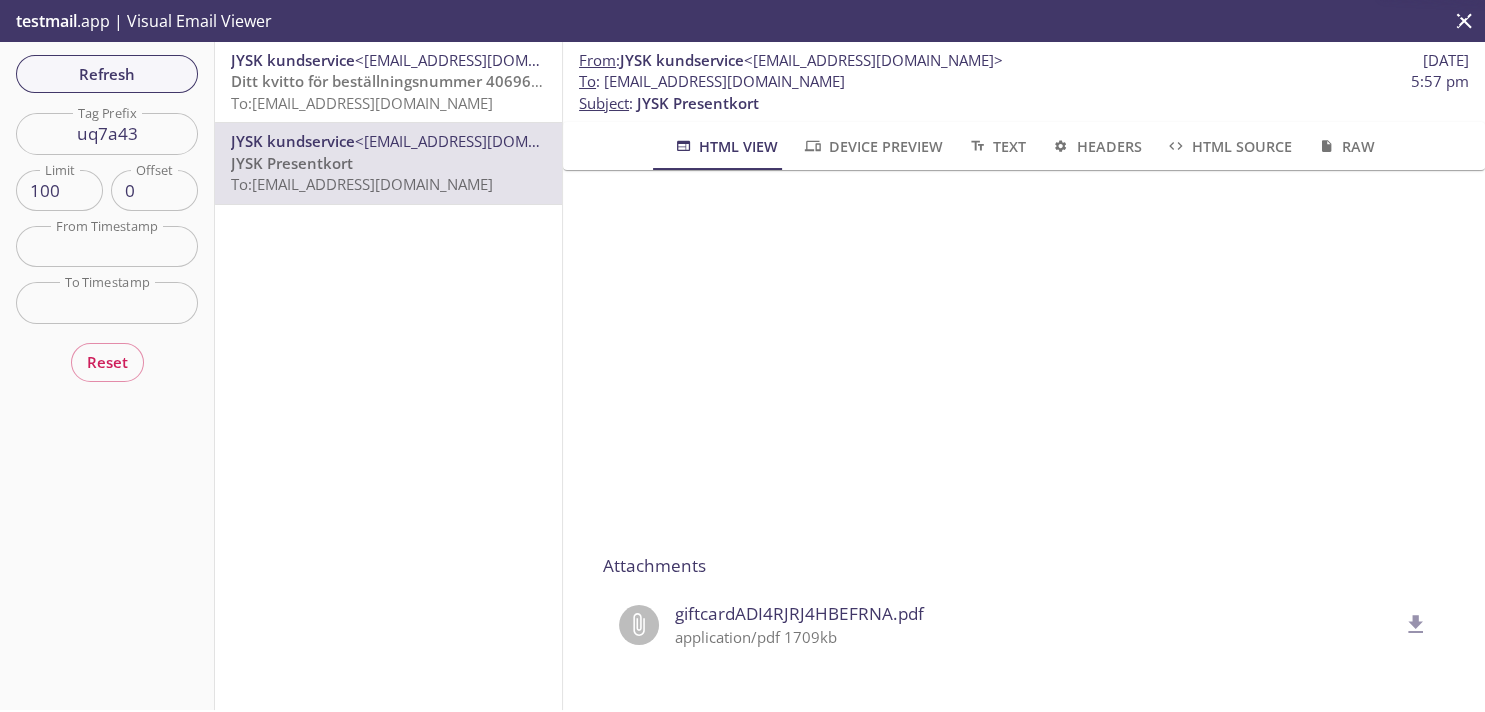 scroll, scrollTop: 348, scrollLeft: 0, axis: vertical 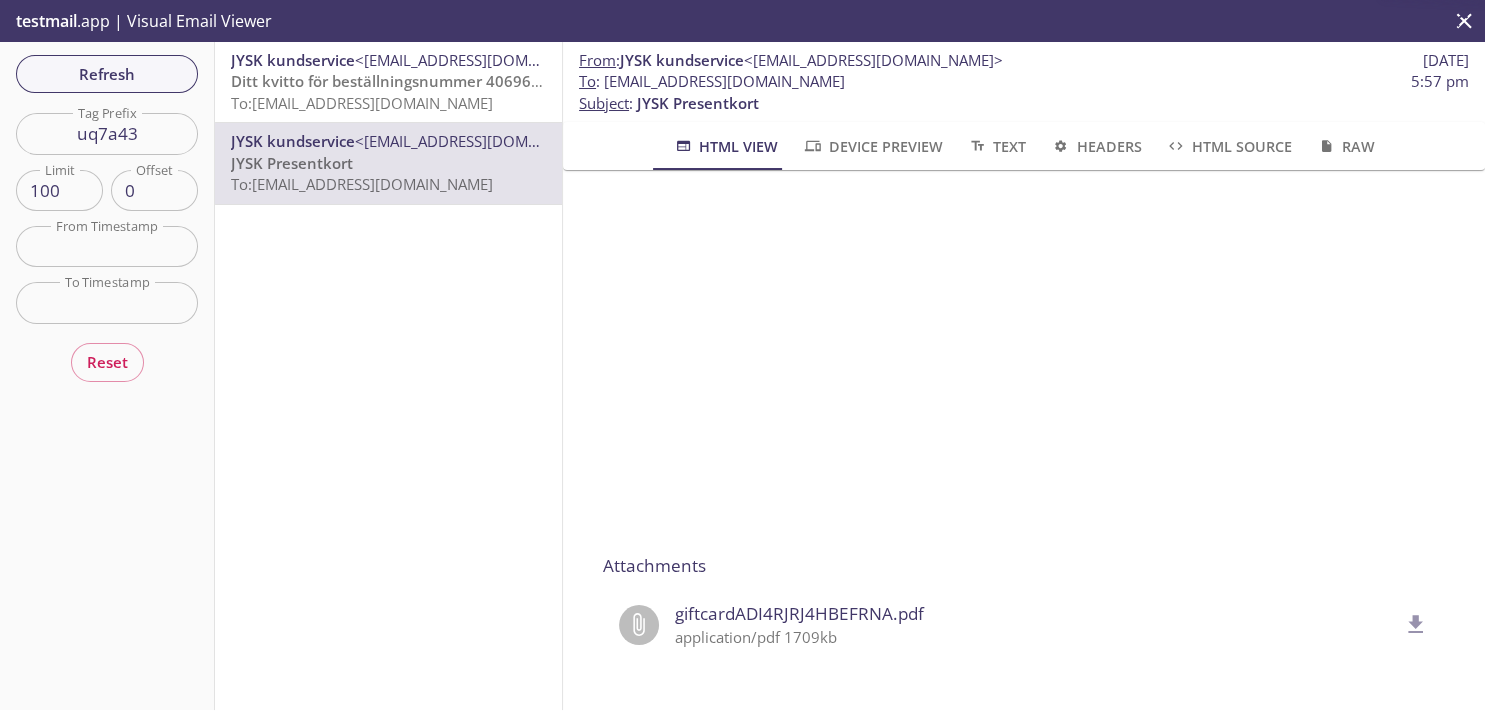 click 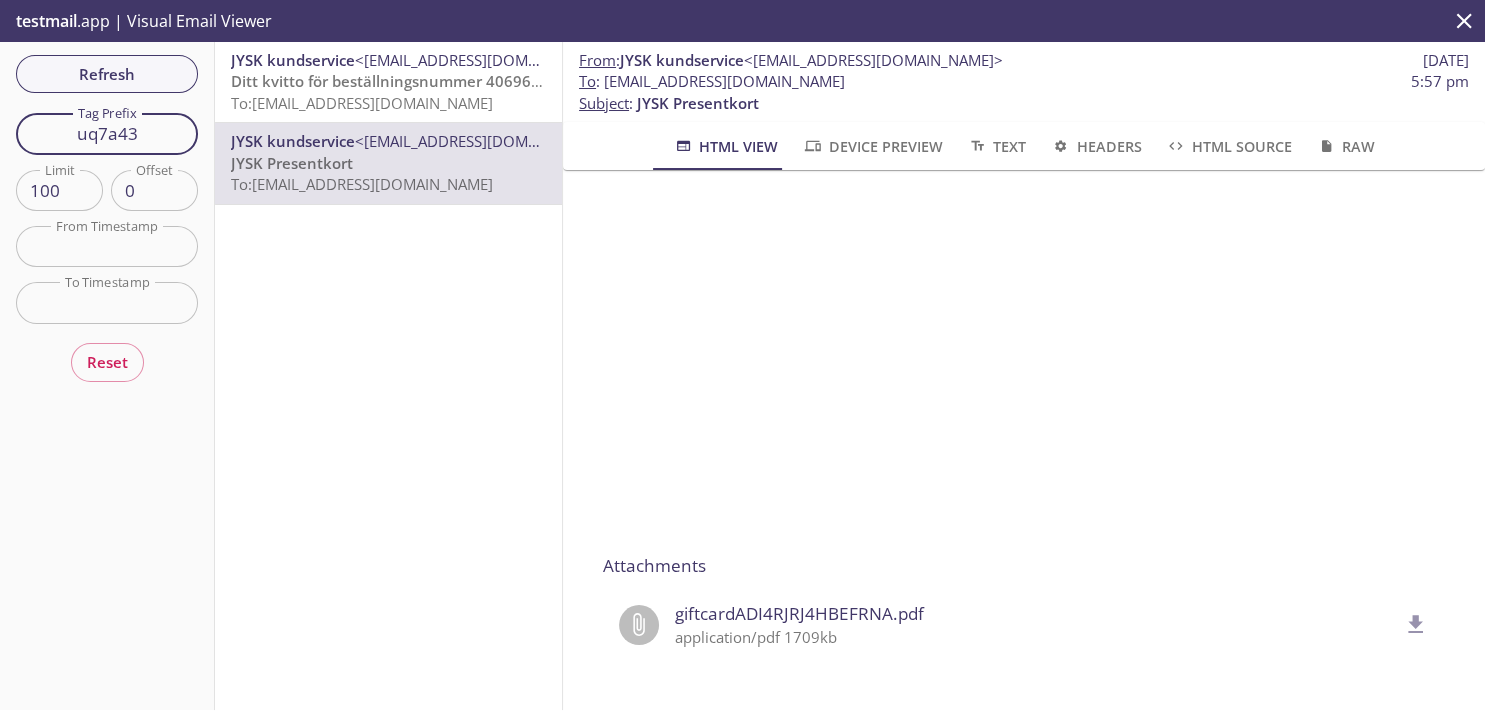 drag, startPoint x: 144, startPoint y: 136, endPoint x: 27, endPoint y: 127, distance: 117.34564 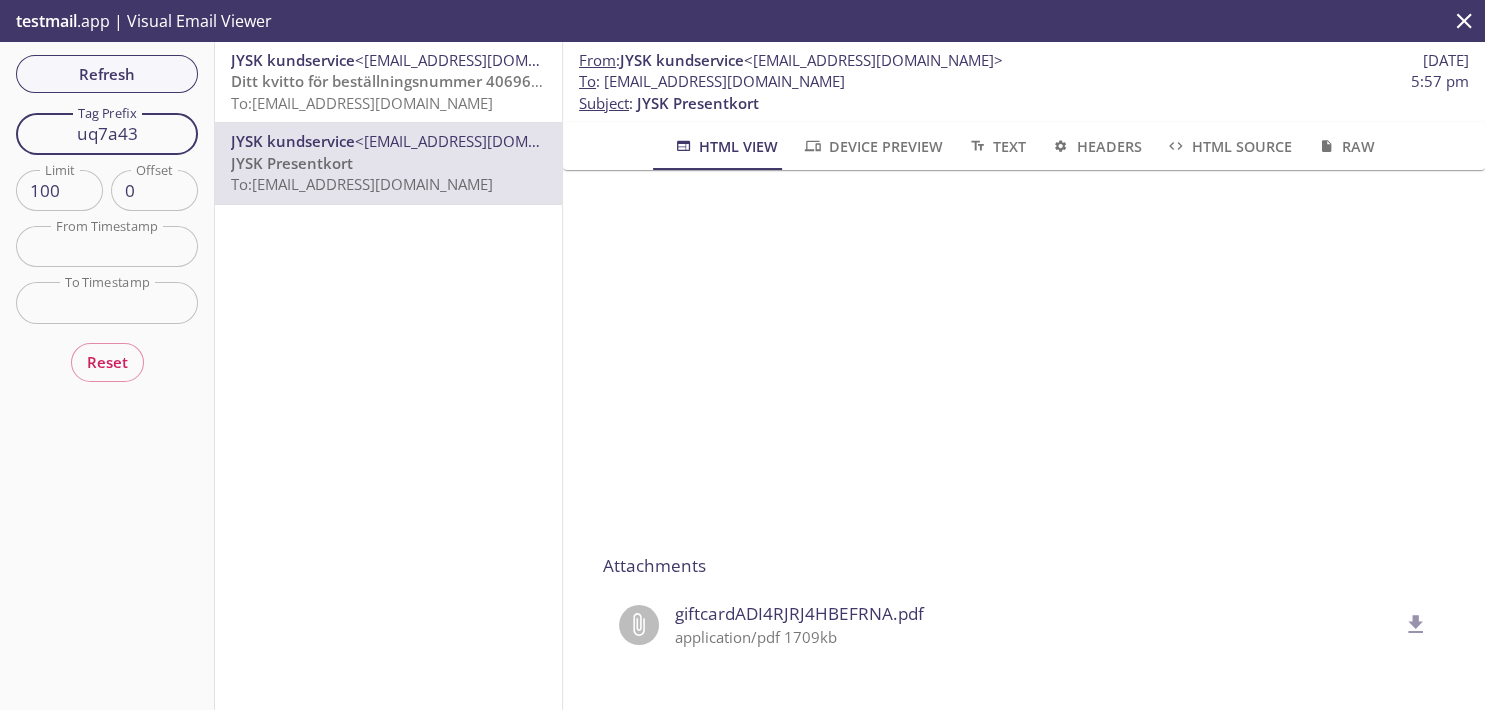 click on "uq7a43" at bounding box center (107, 133) 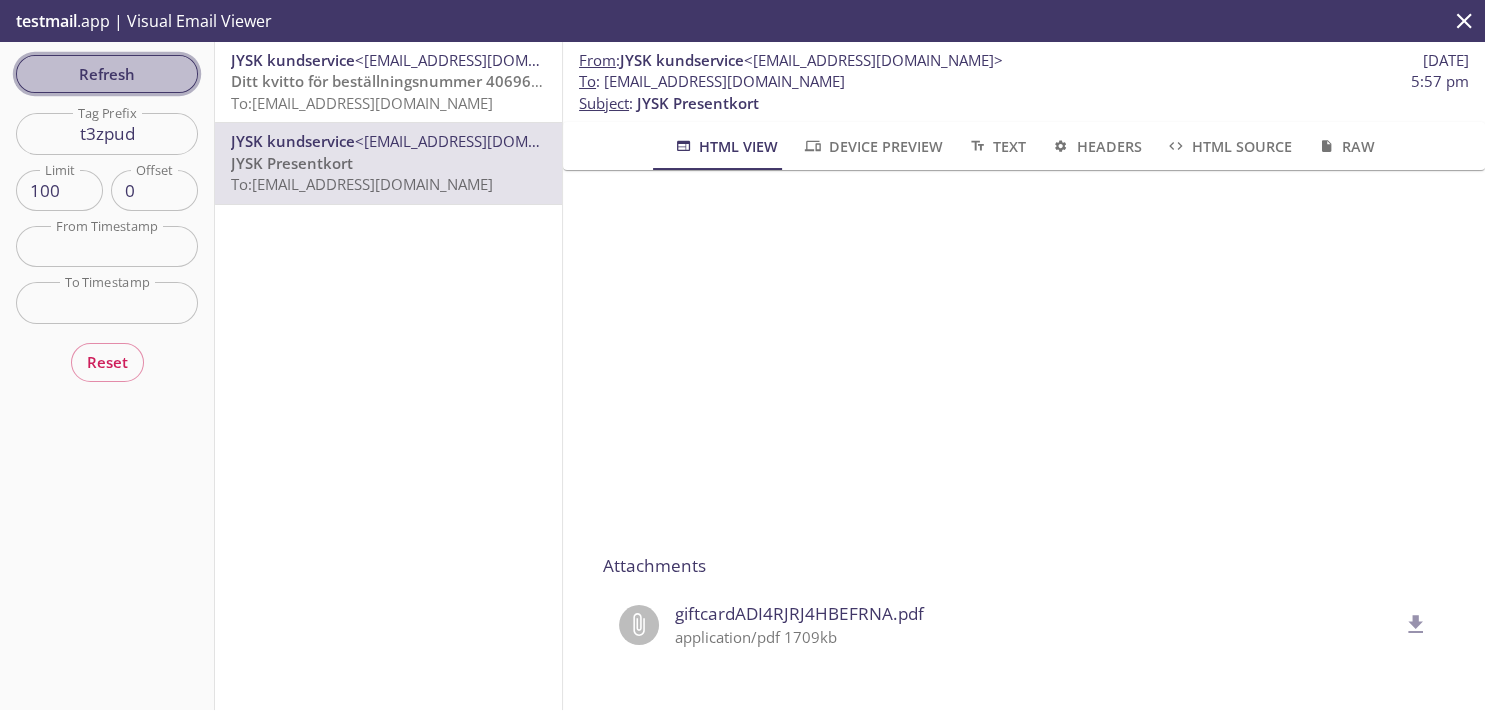 click on "Refresh" at bounding box center (107, 74) 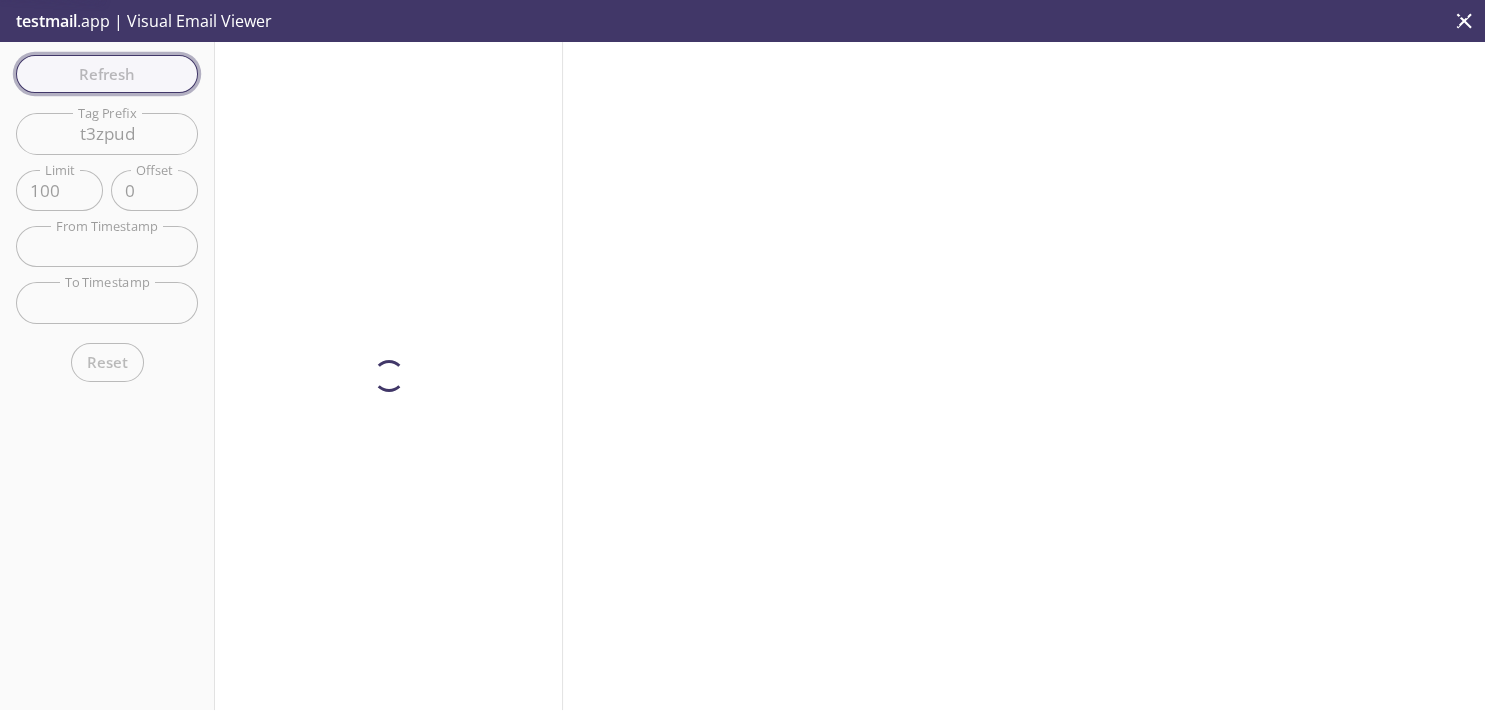 scroll, scrollTop: 0, scrollLeft: 0, axis: both 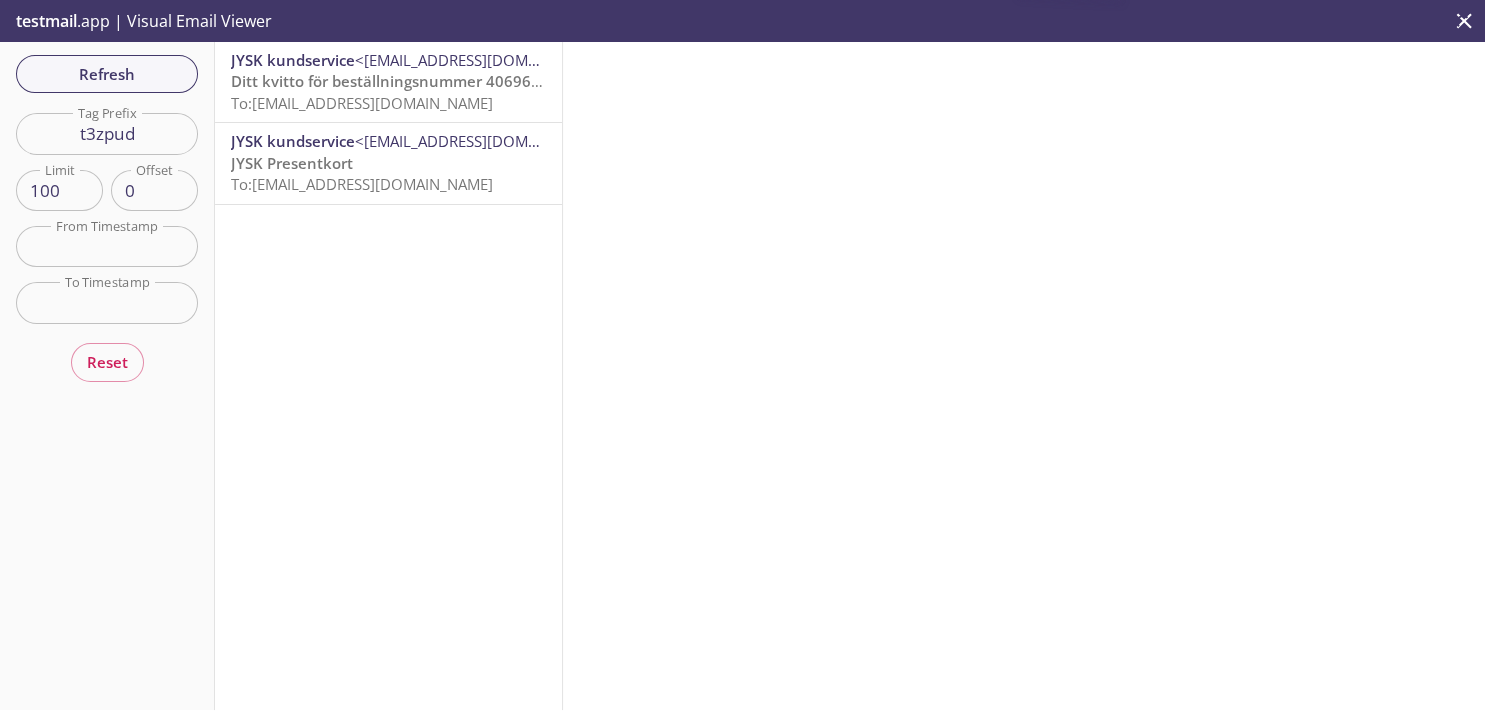 click on "To:  [EMAIL_ADDRESS][DOMAIN_NAME]" at bounding box center (362, 184) 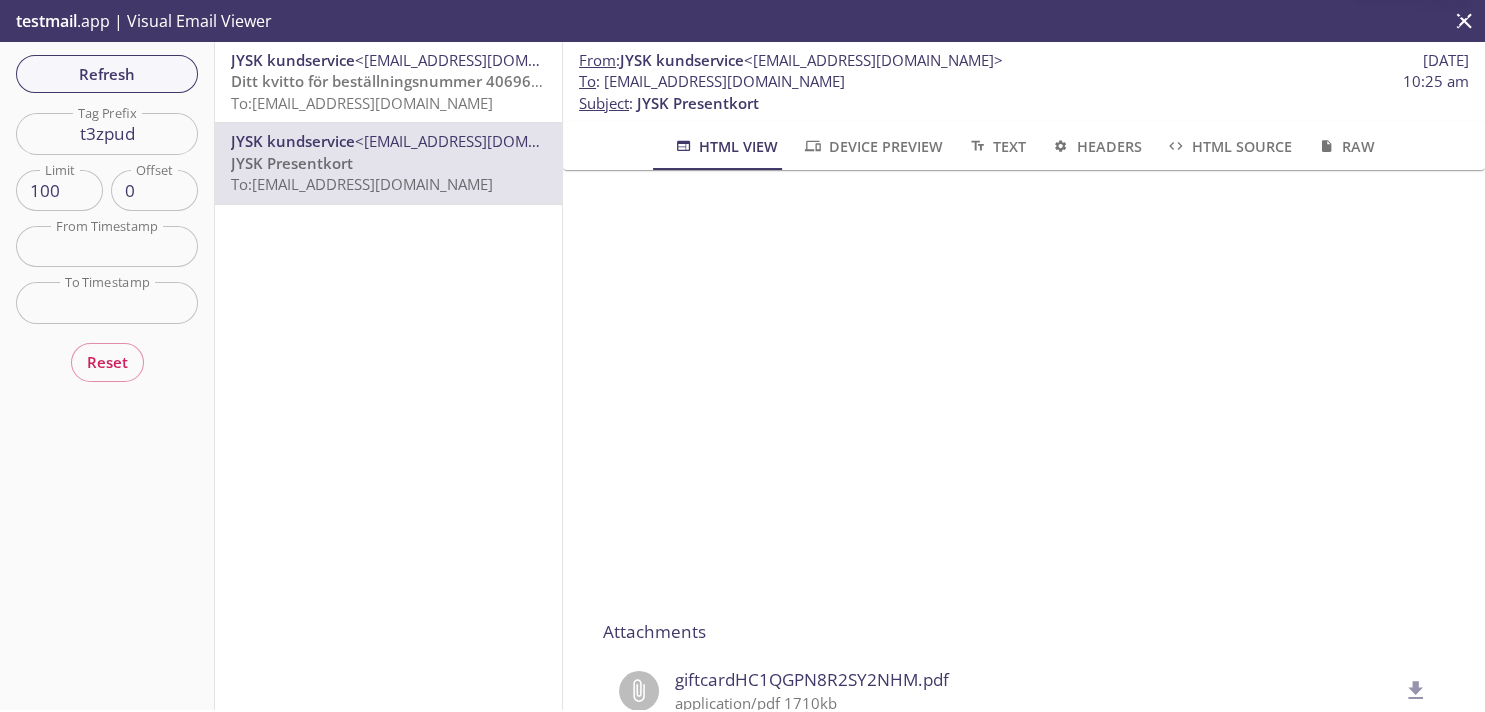 scroll, scrollTop: 266, scrollLeft: 0, axis: vertical 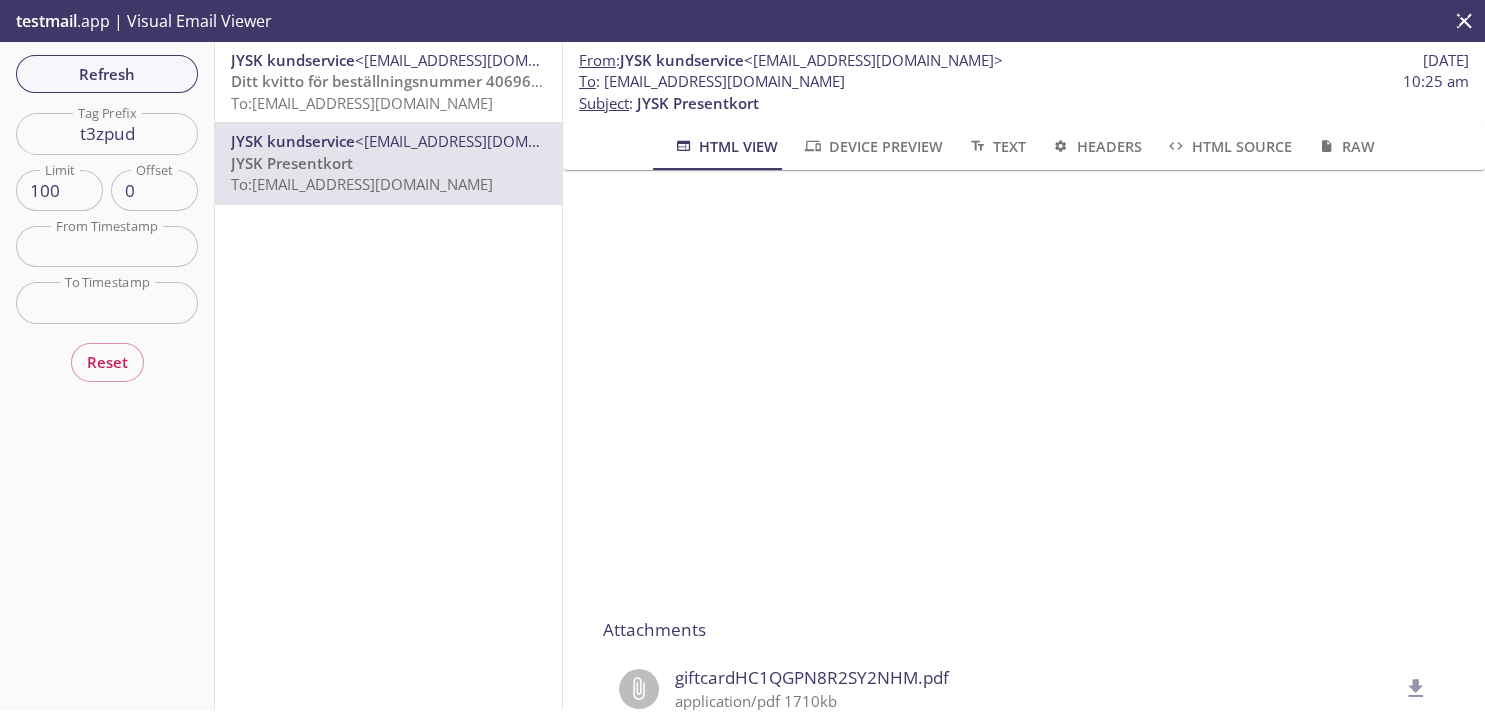 drag, startPoint x: 1446, startPoint y: 439, endPoint x: 1461, endPoint y: 490, distance: 53.160137 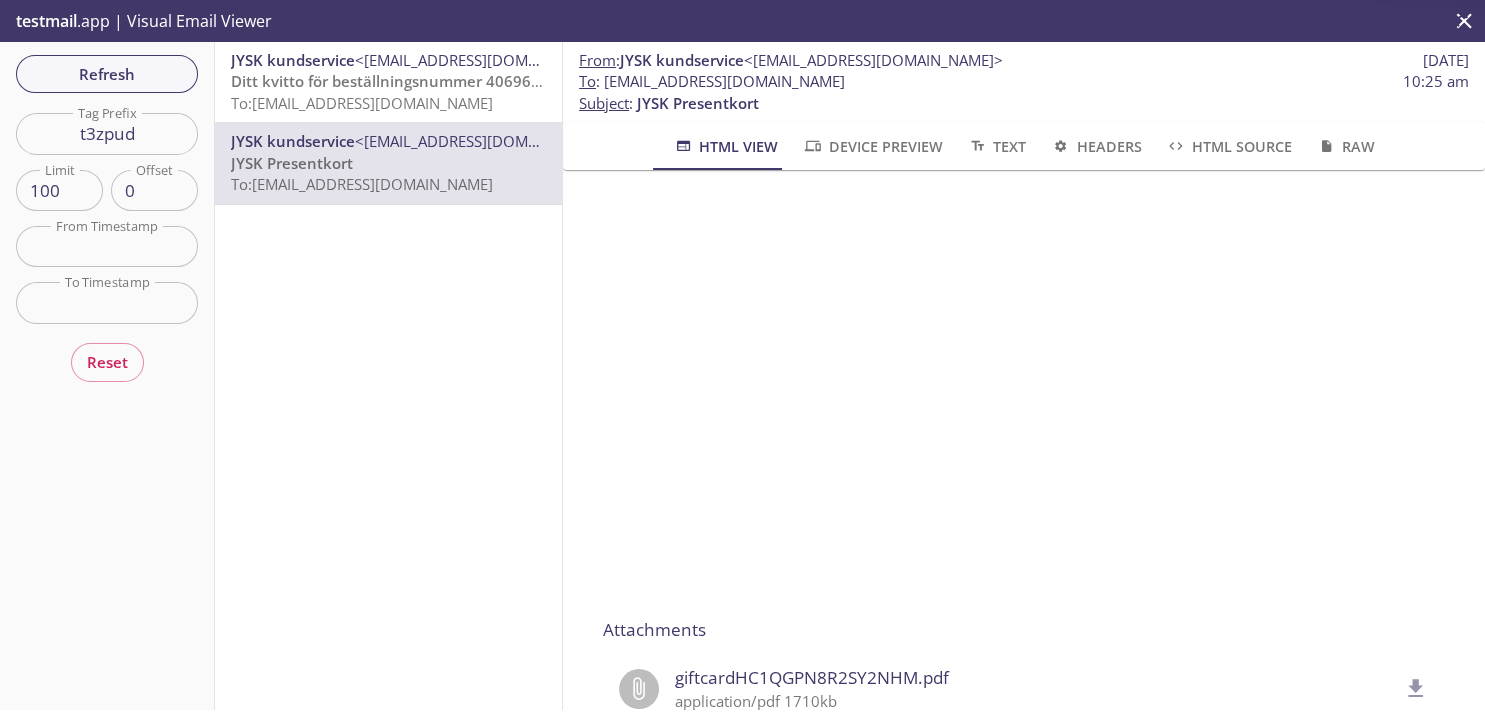 click on "Attachments giftcardHC1QGPN8R2SY2NHM.pdf application/pdf 1710kb" at bounding box center (1024, 440) 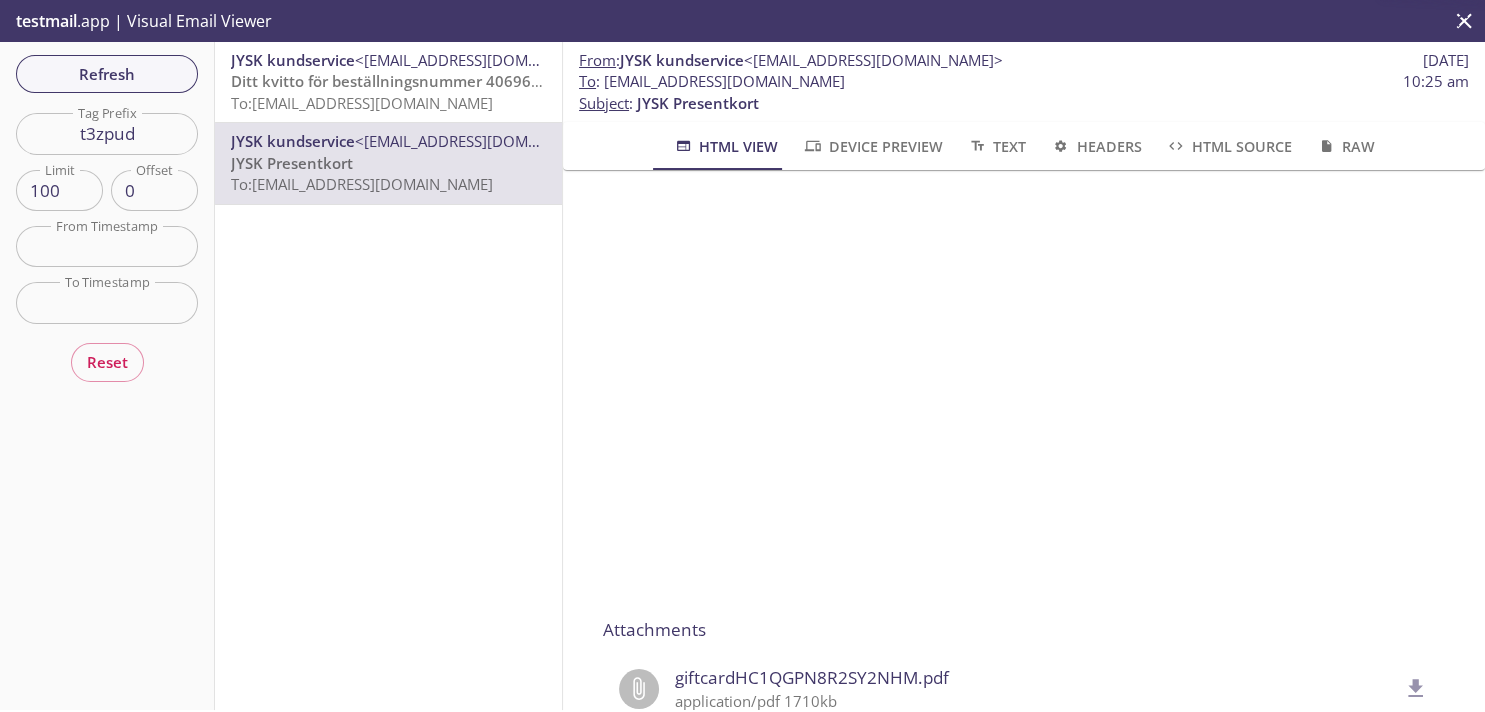 scroll, scrollTop: 348, scrollLeft: 0, axis: vertical 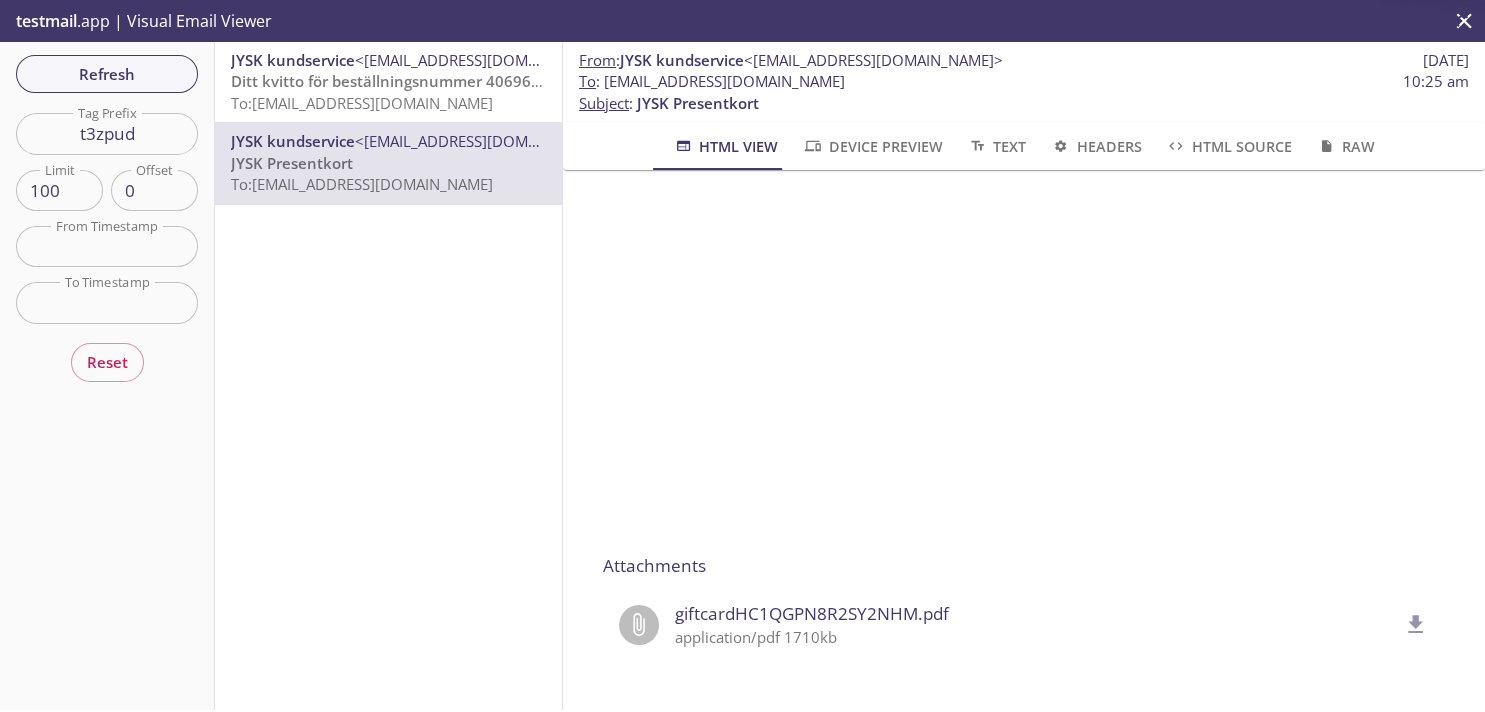 click 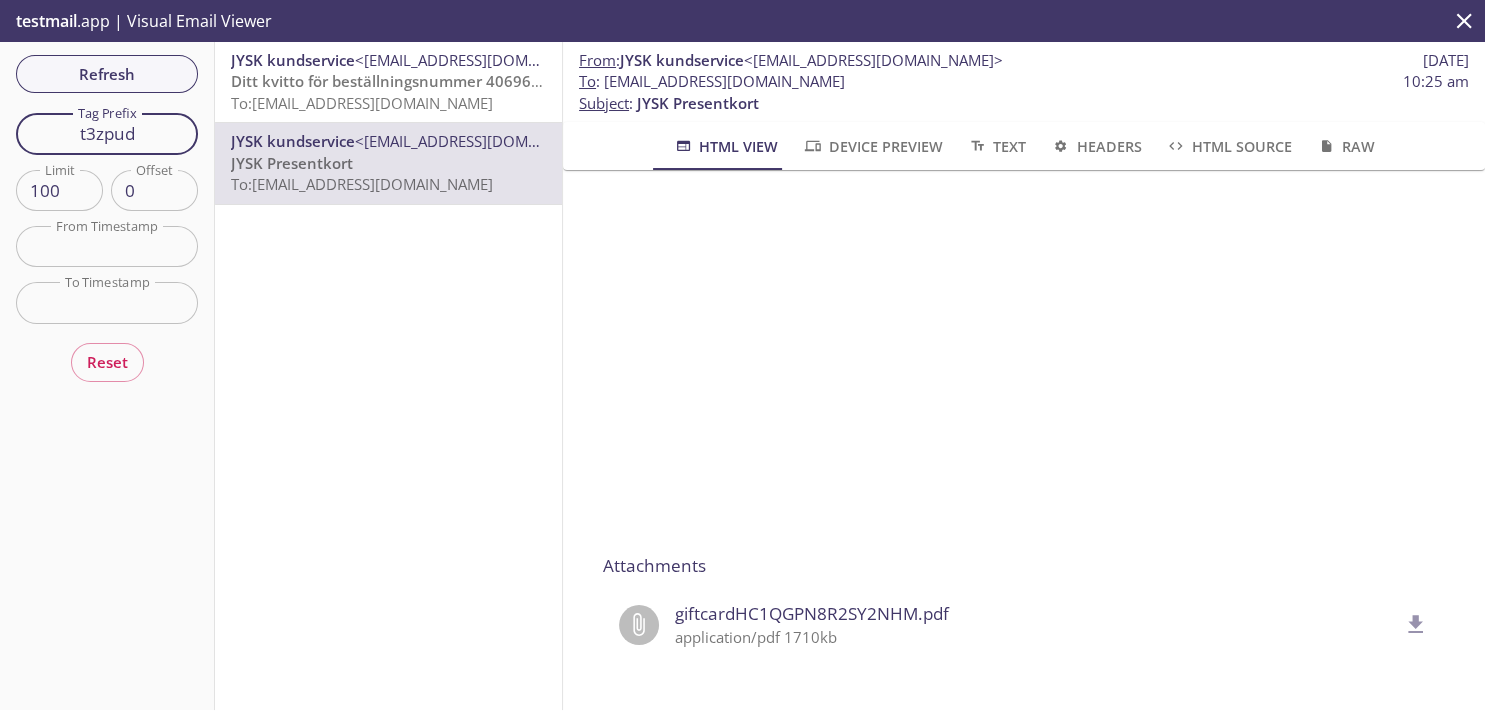 drag, startPoint x: 148, startPoint y: 121, endPoint x: 26, endPoint y: 122, distance: 122.0041 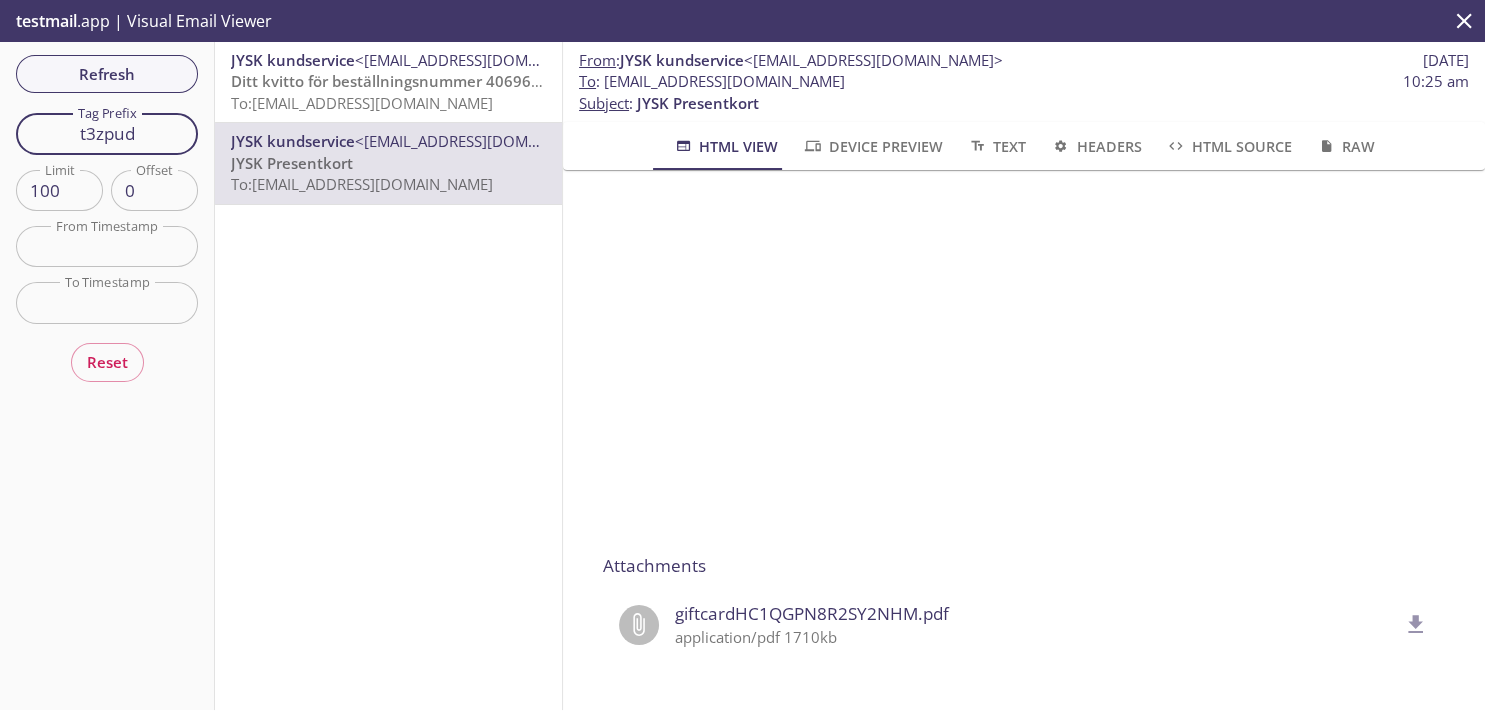 click on "t3zpud" at bounding box center [107, 133] 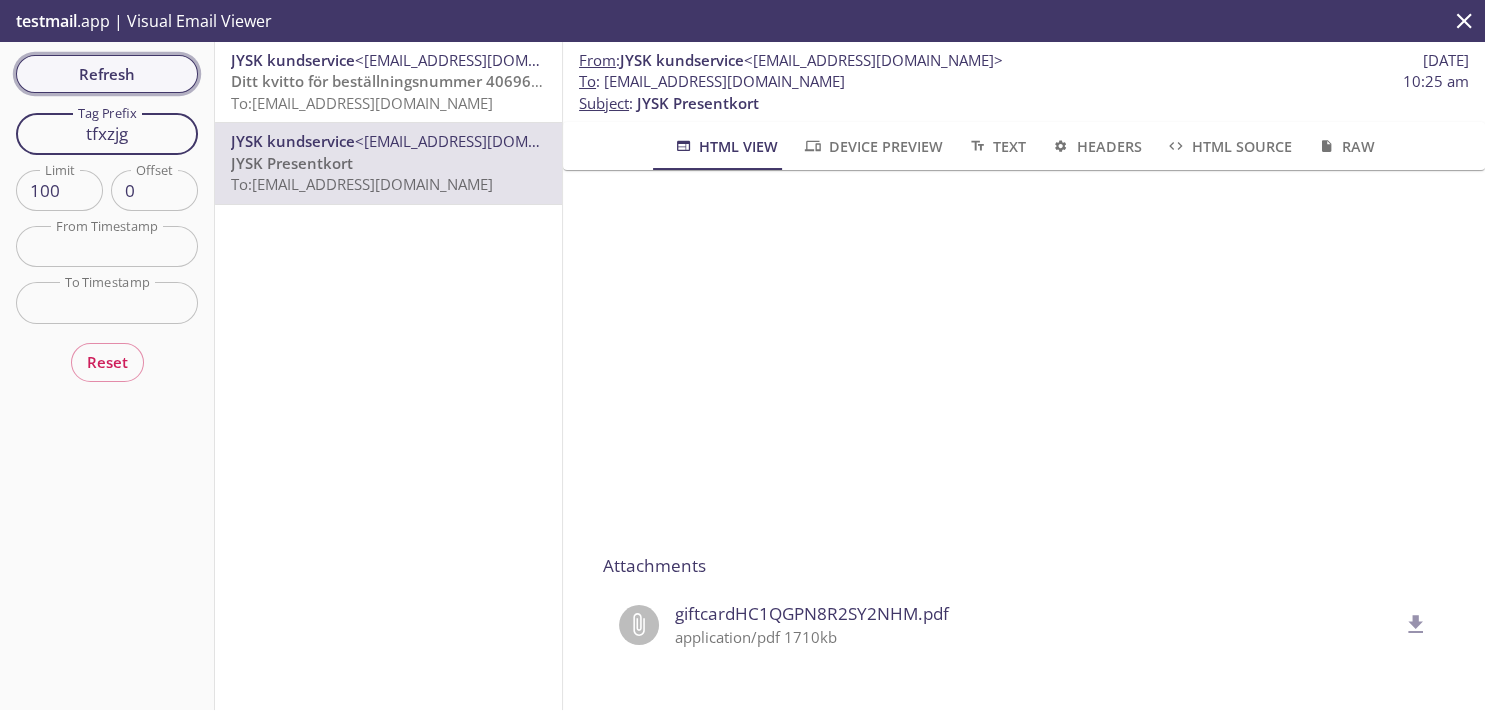 click on "Refresh" at bounding box center [107, 74] 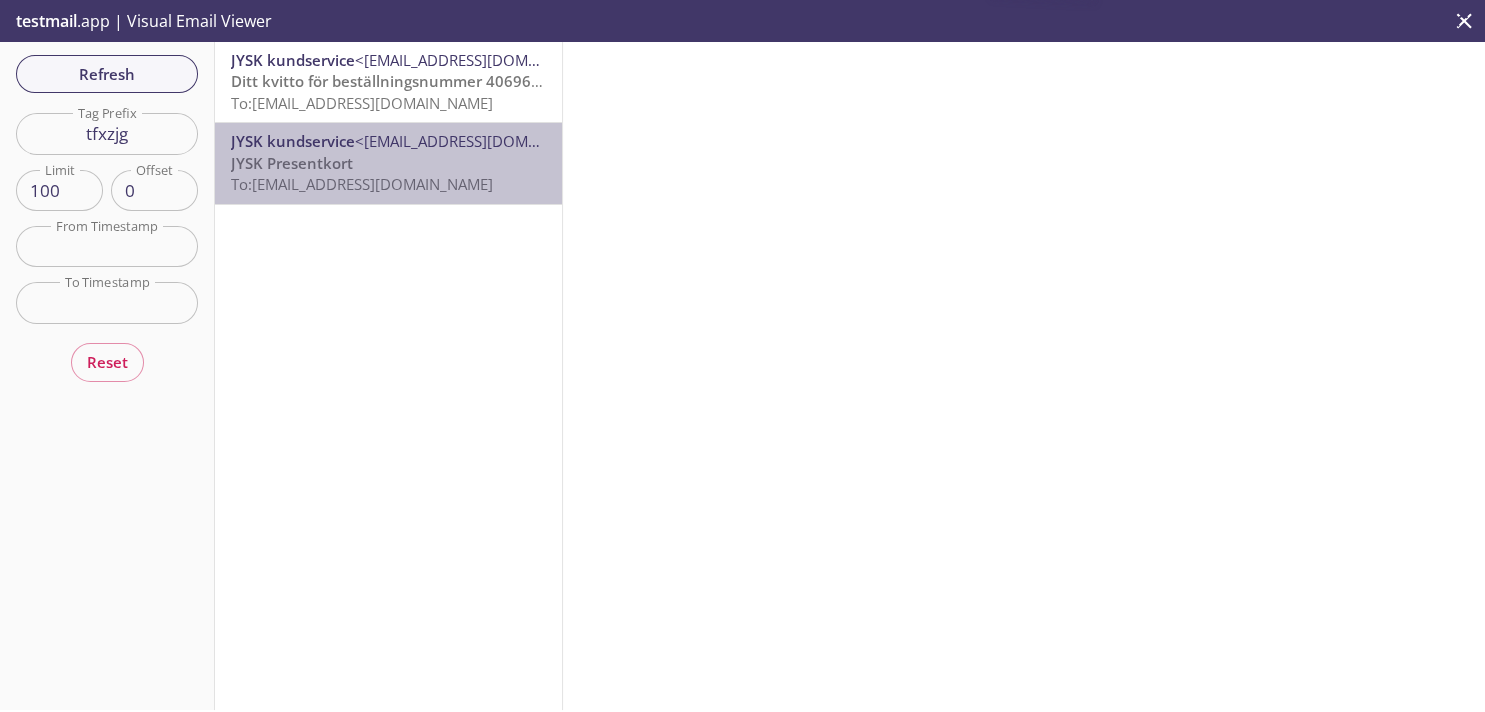 click on "JYSK Presentkort To:  [EMAIL_ADDRESS][DOMAIN_NAME]" at bounding box center [388, 174] 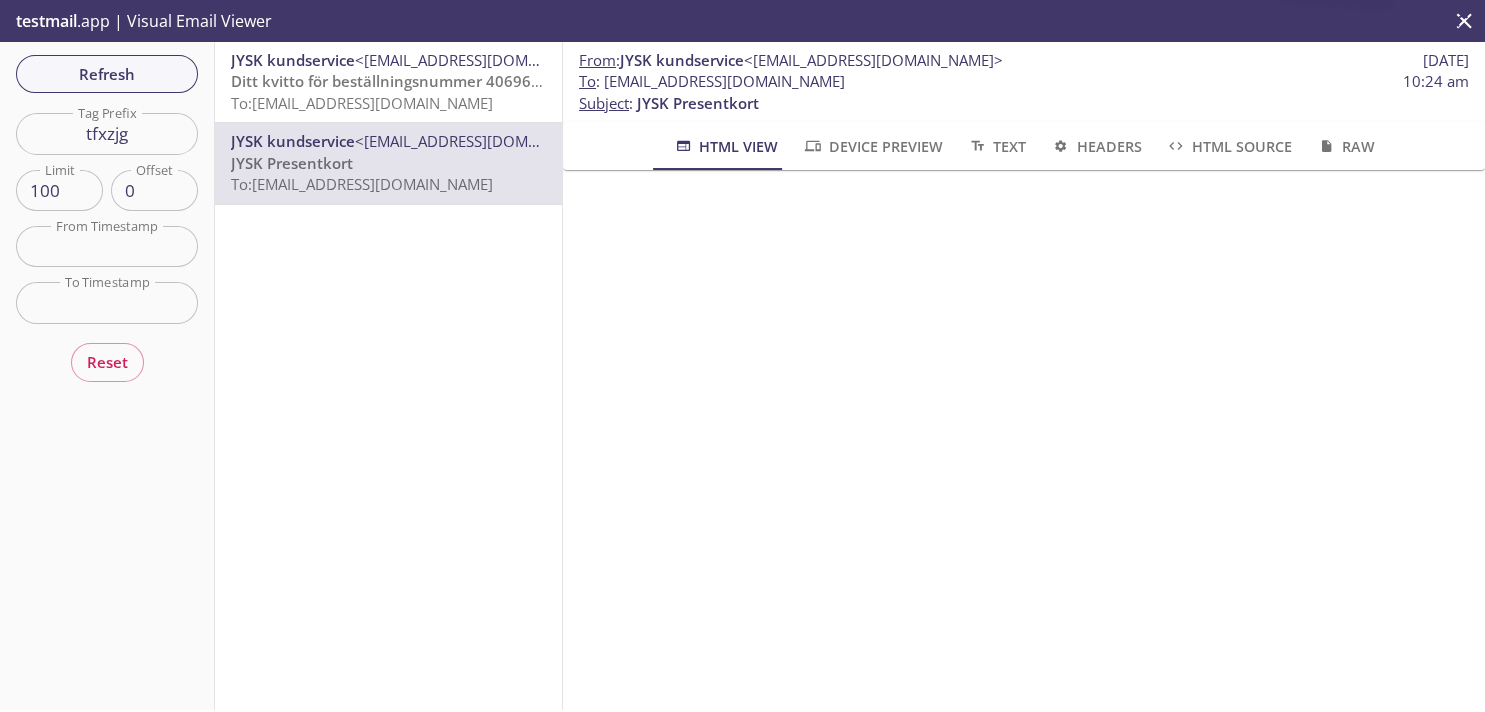 scroll, scrollTop: 348, scrollLeft: 0, axis: vertical 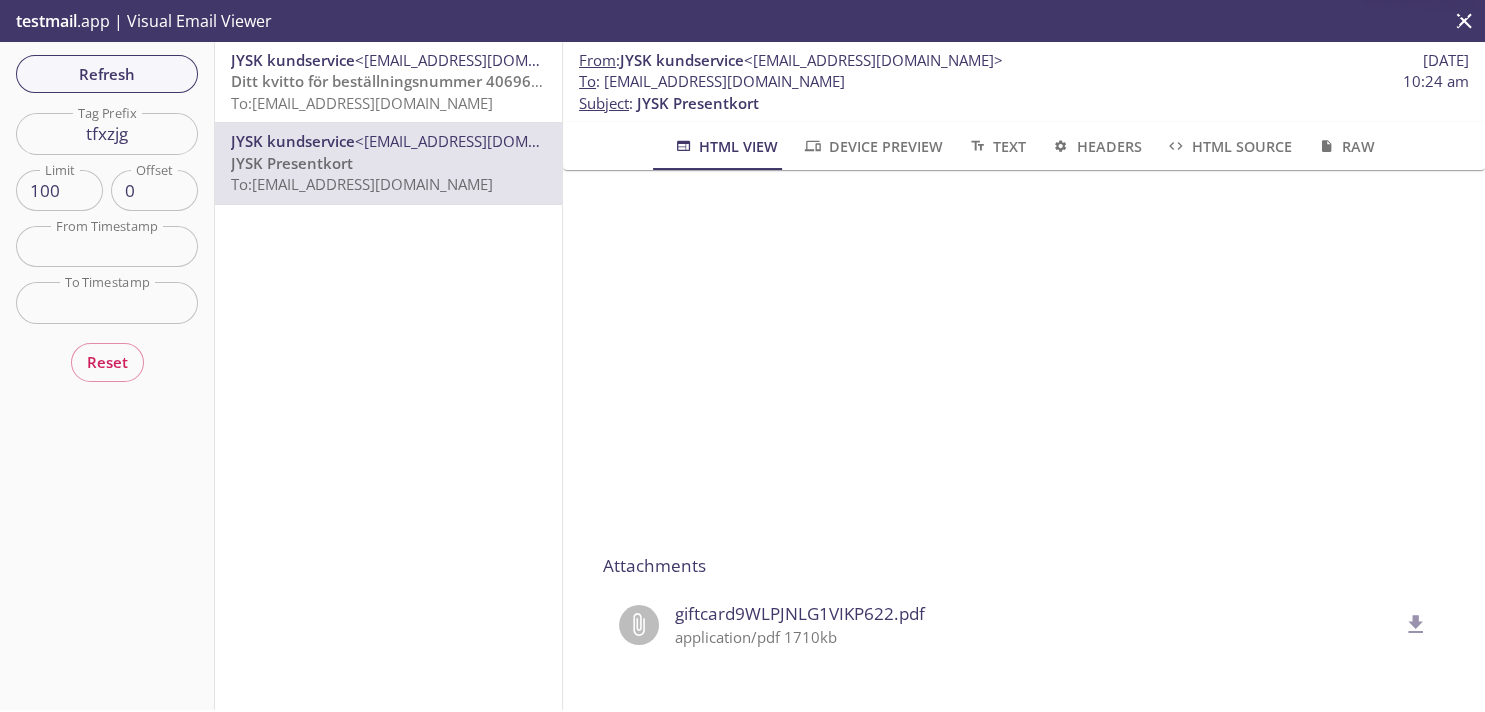 click 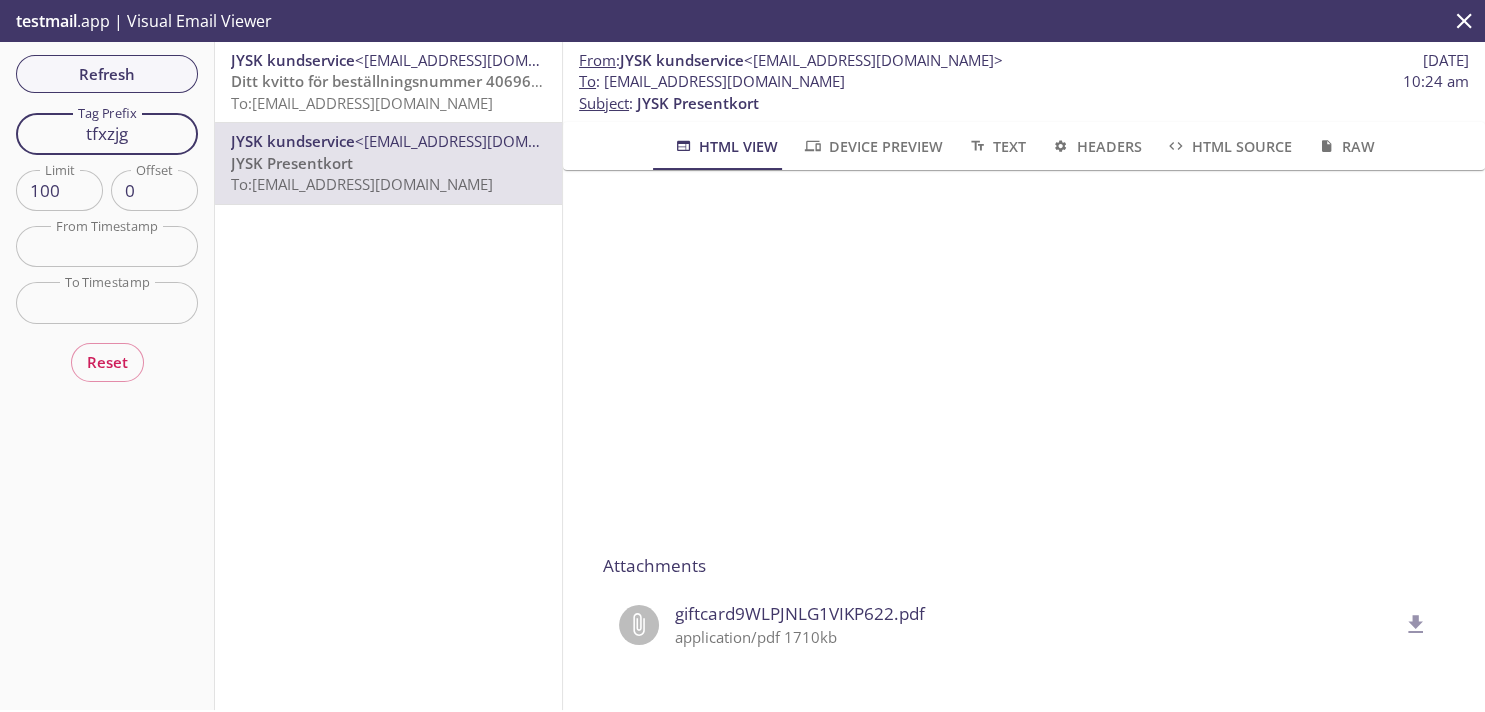 drag, startPoint x: 150, startPoint y: 138, endPoint x: 0, endPoint y: 121, distance: 150.96027 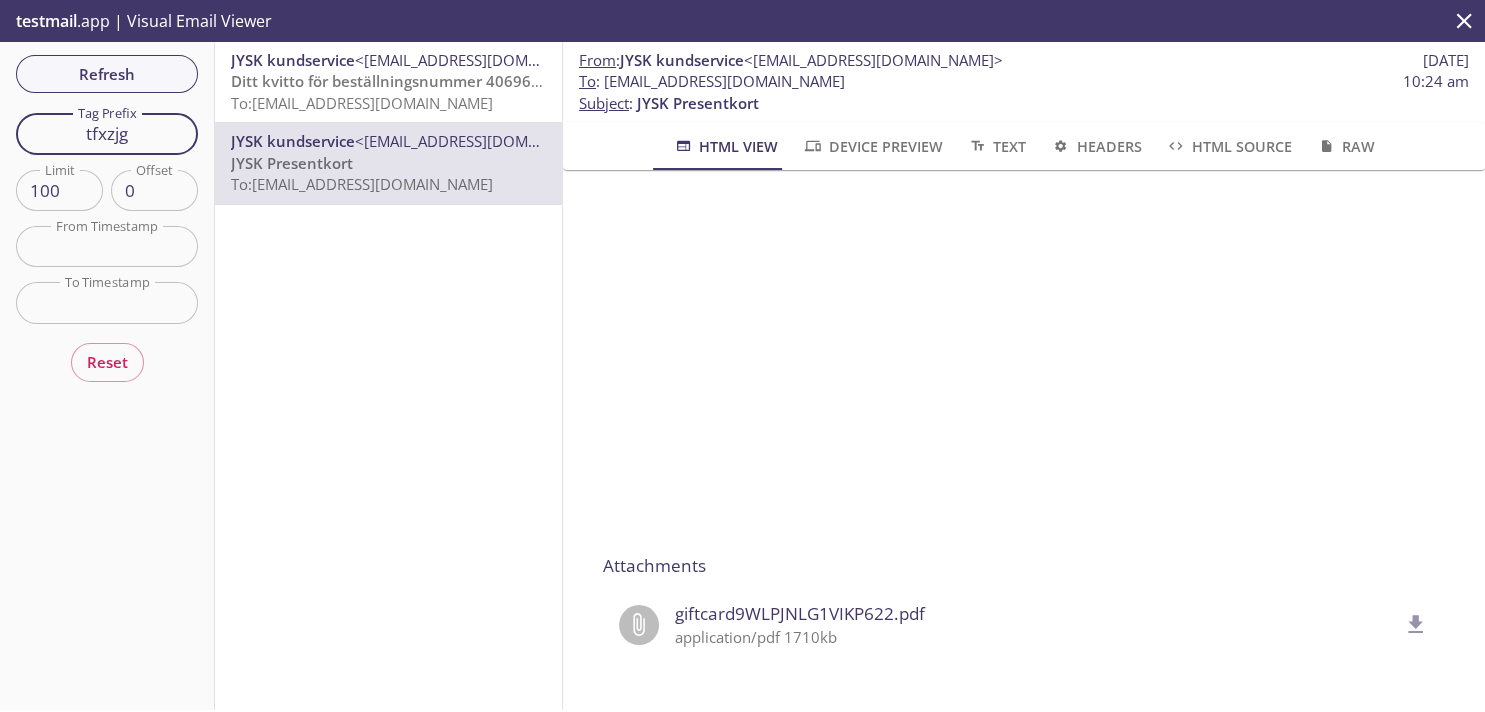 click on "tfxzjg" at bounding box center (107, 133) 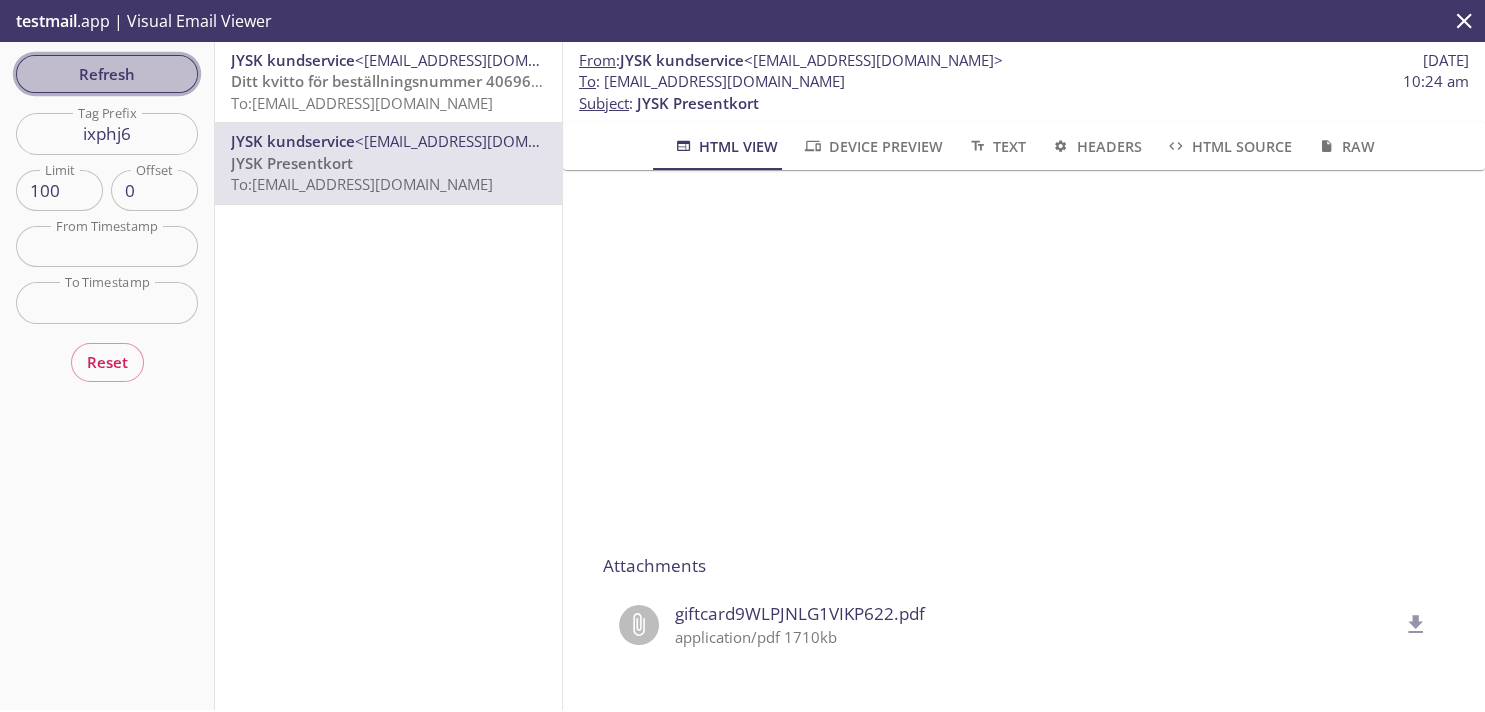 click on "Refresh" at bounding box center [107, 74] 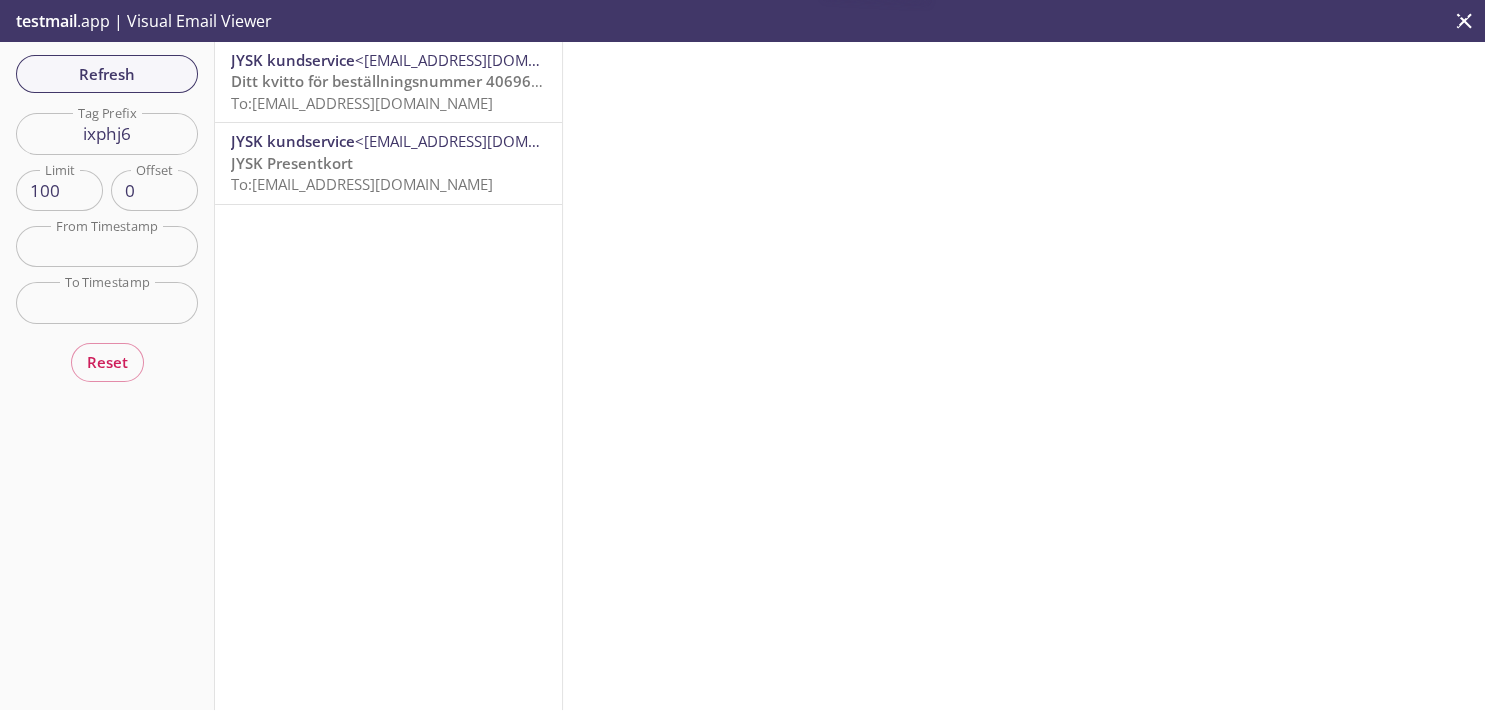 click on "JYSK Presentkort To:  [EMAIL_ADDRESS][DOMAIN_NAME]" at bounding box center (388, 174) 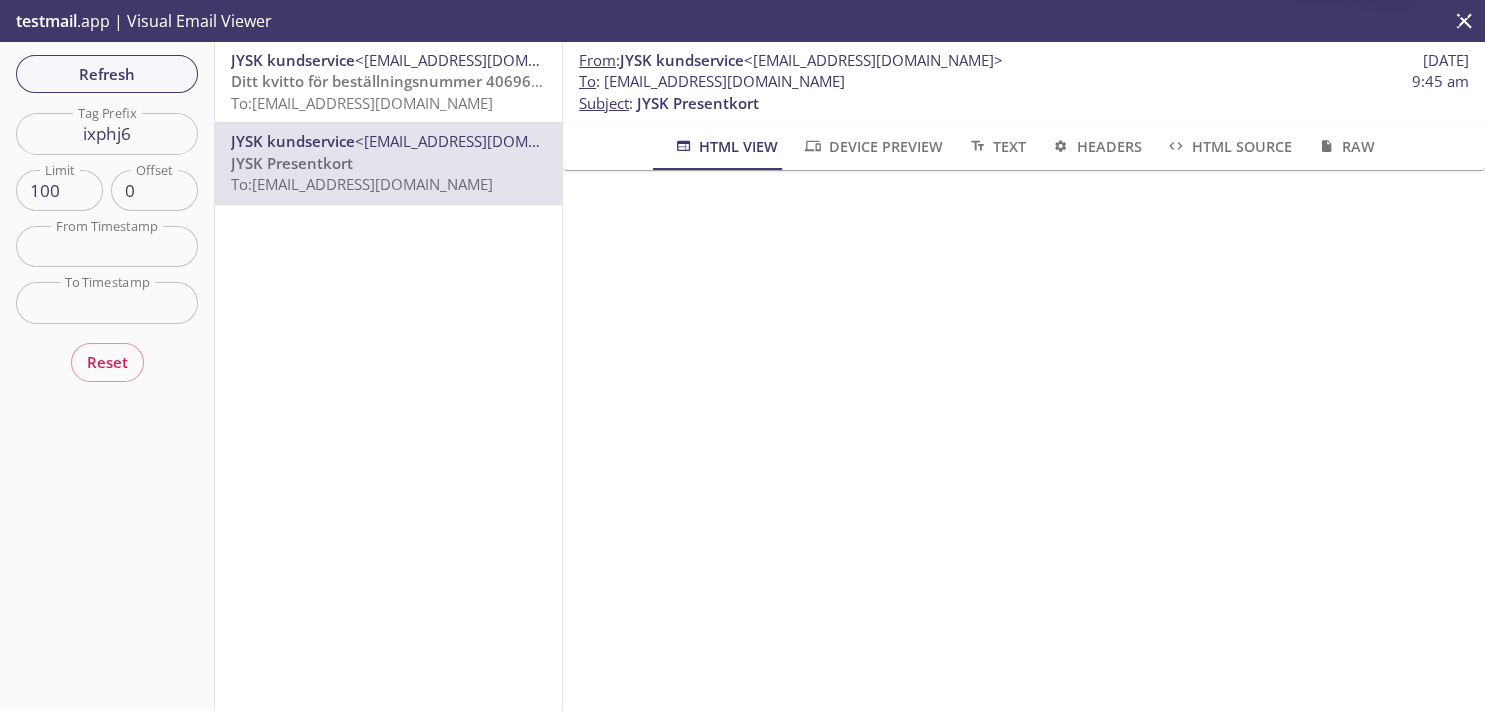 scroll, scrollTop: 348, scrollLeft: 0, axis: vertical 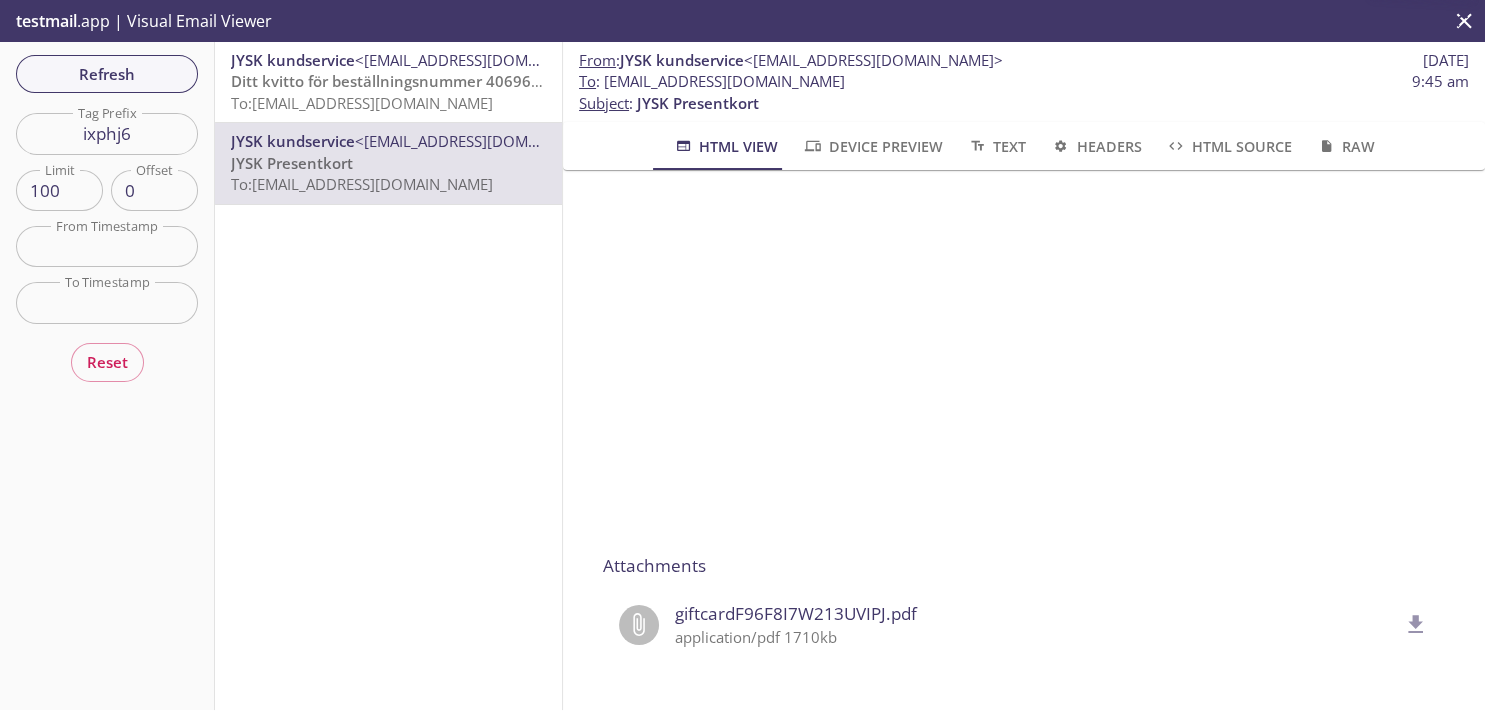 click 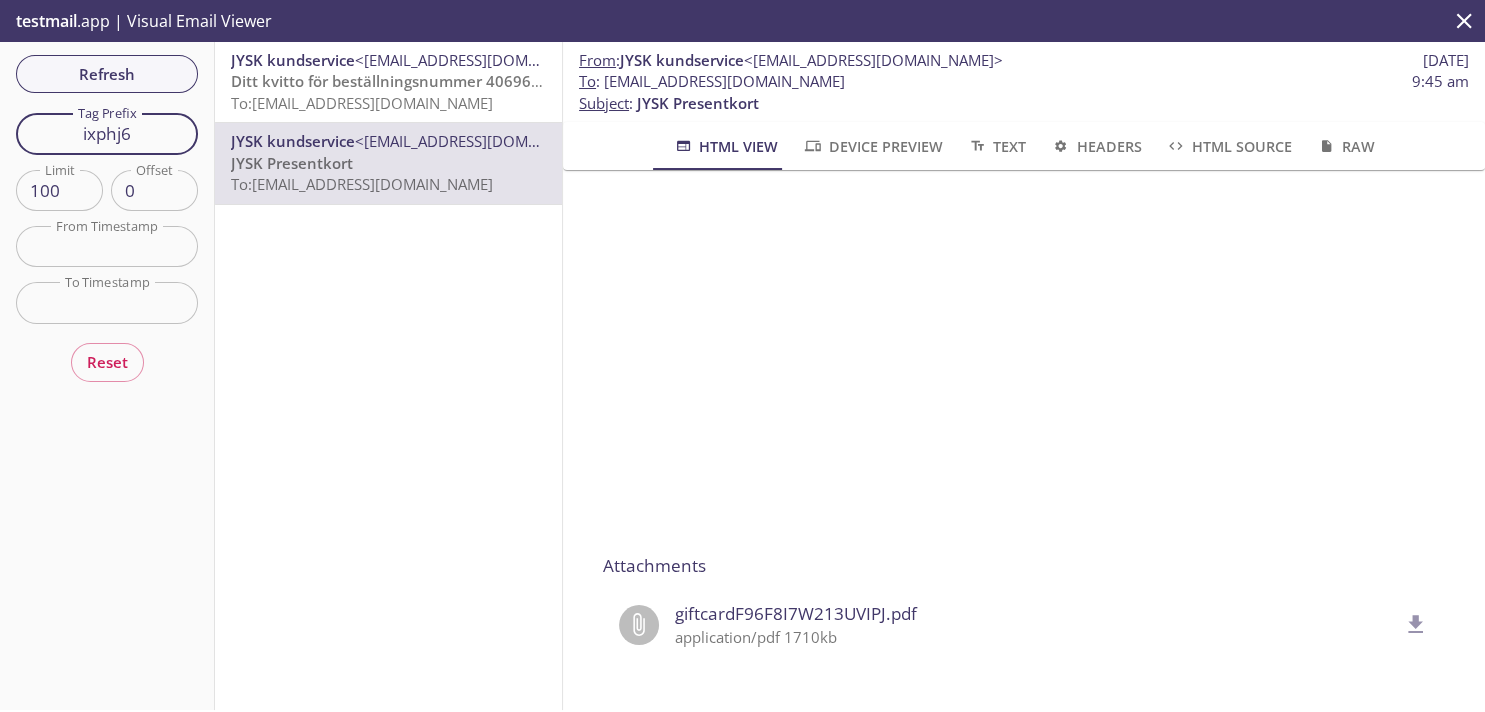 drag, startPoint x: 152, startPoint y: 143, endPoint x: 27, endPoint y: 140, distance: 125.035995 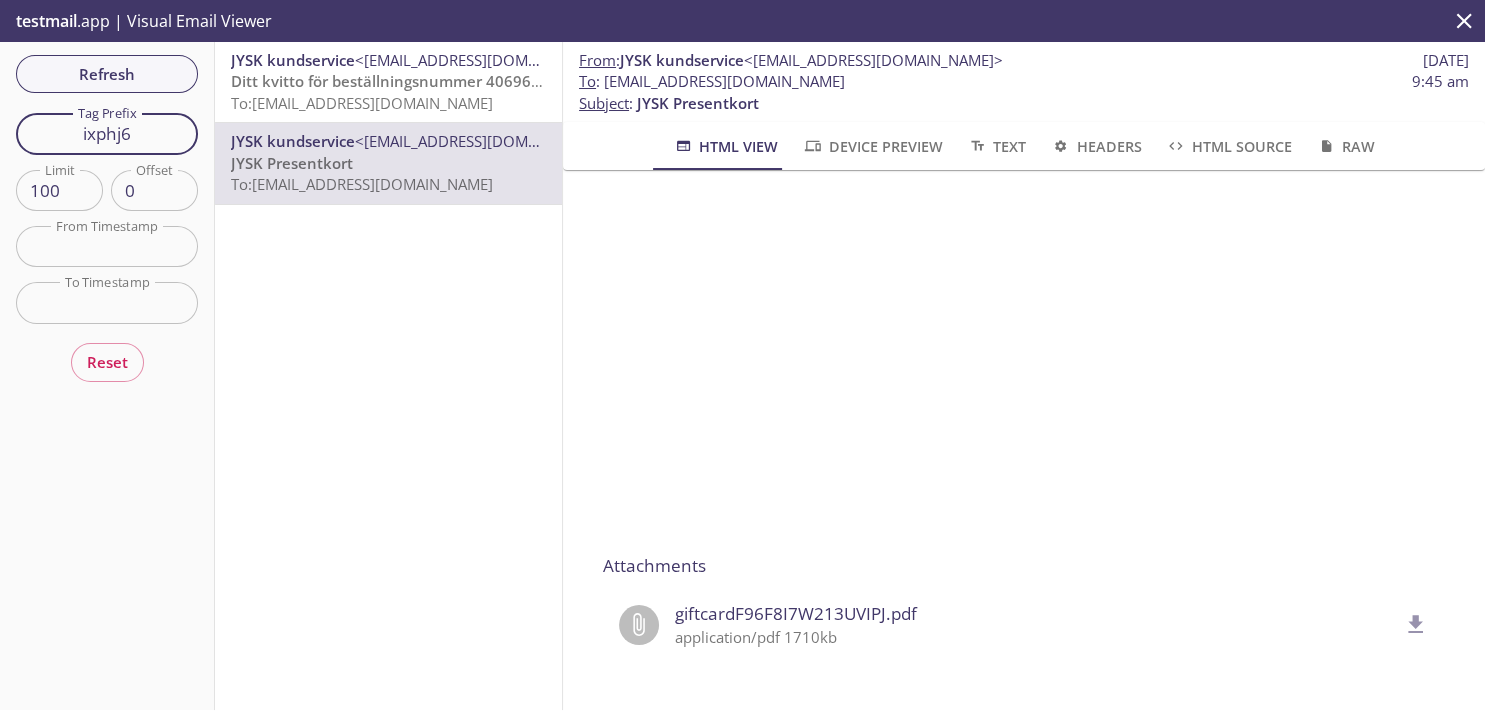 click on "ixphj6" at bounding box center [107, 133] 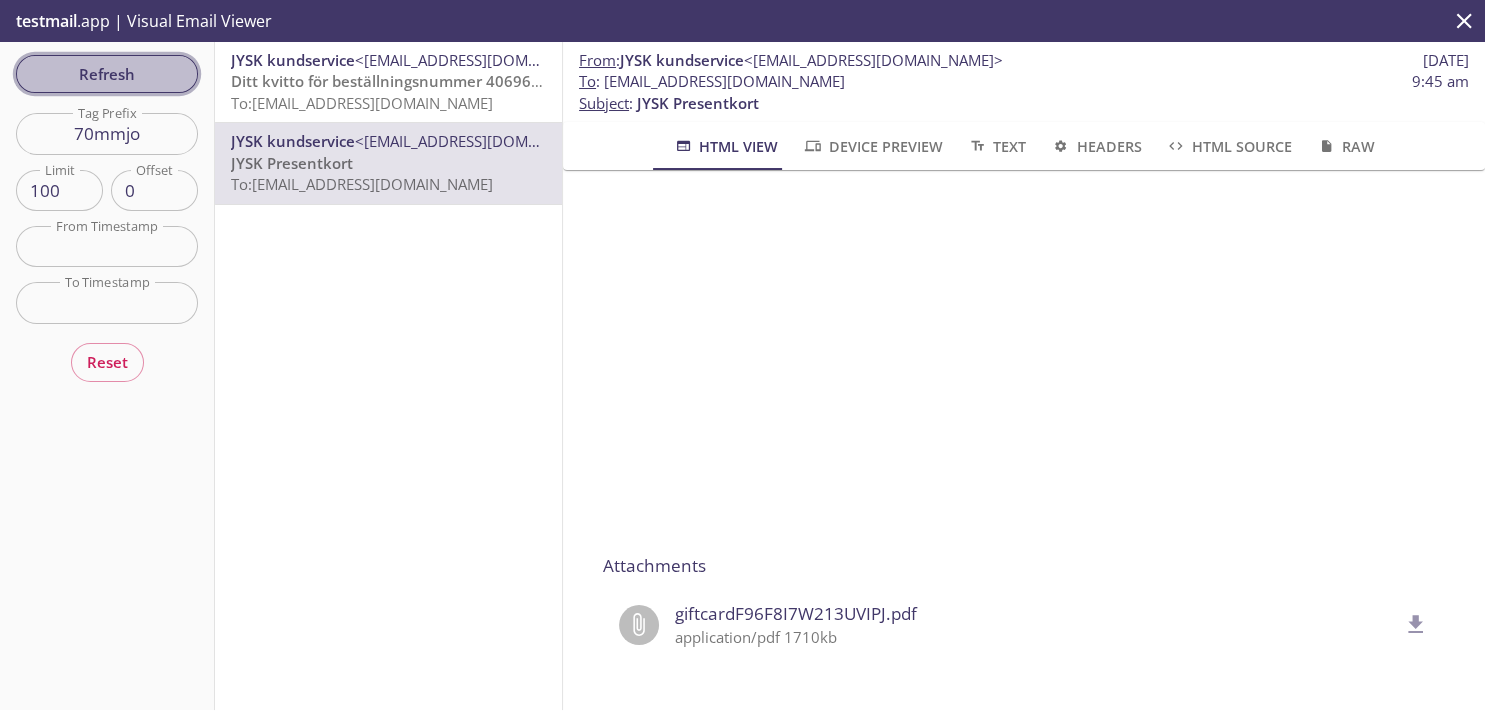 click on "Refresh" at bounding box center [107, 74] 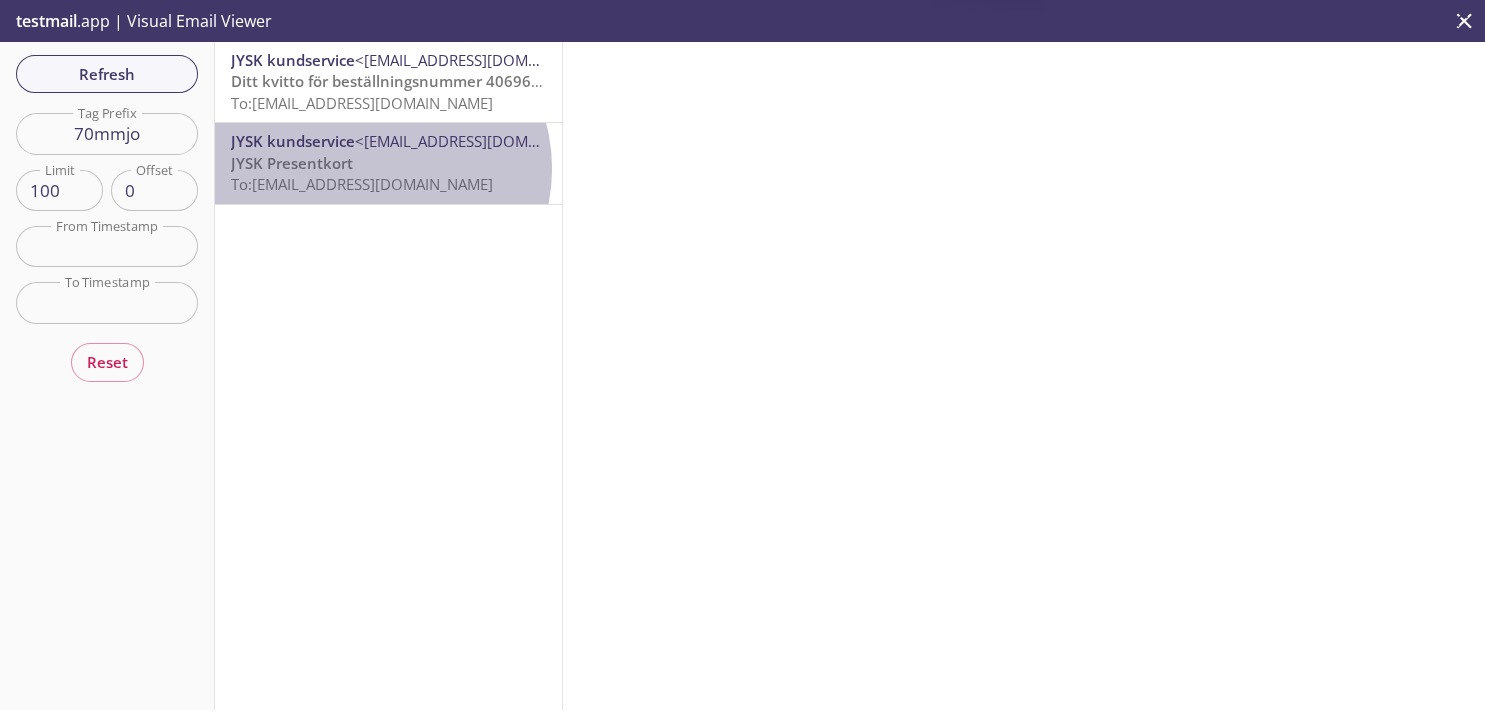 click on "JYSK Presentkort To:  [EMAIL_ADDRESS][DOMAIN_NAME]" at bounding box center [388, 174] 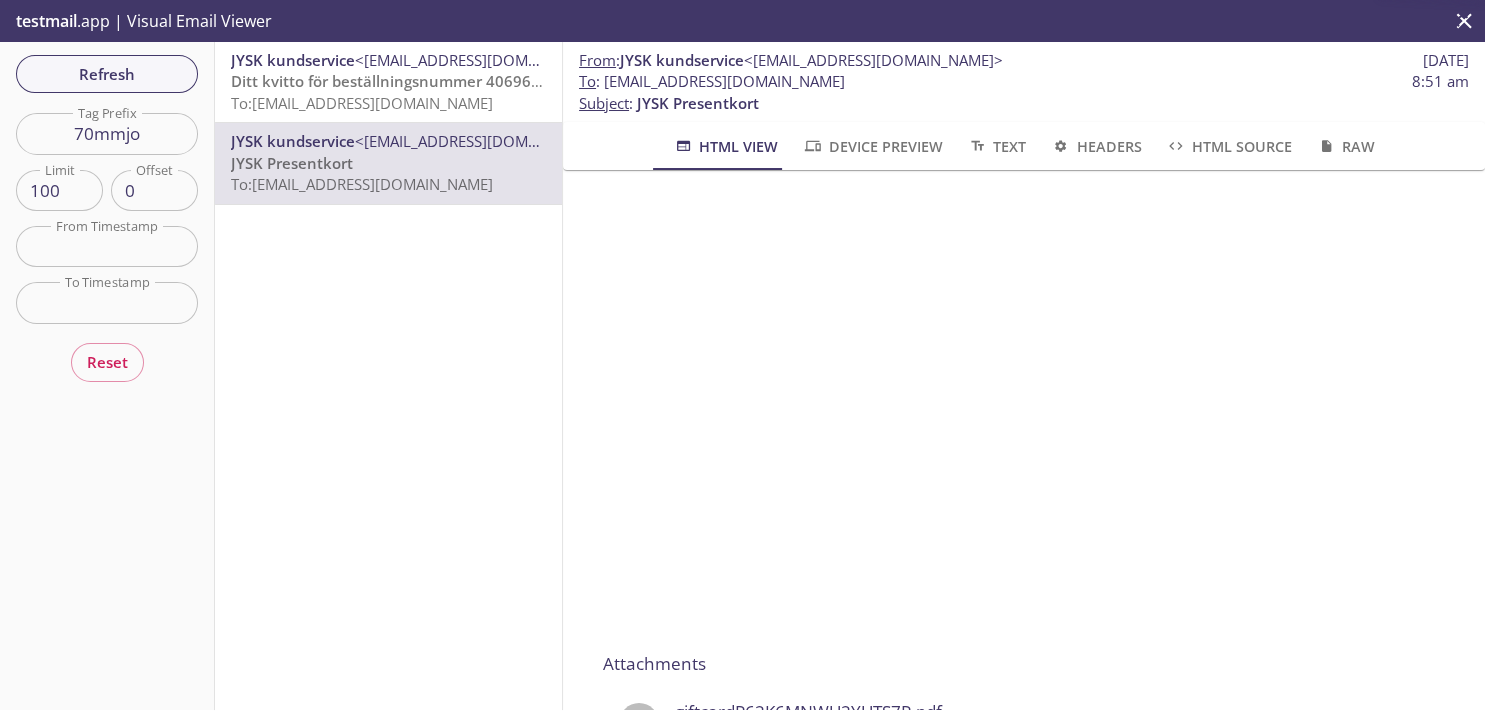 scroll, scrollTop: 327, scrollLeft: 0, axis: vertical 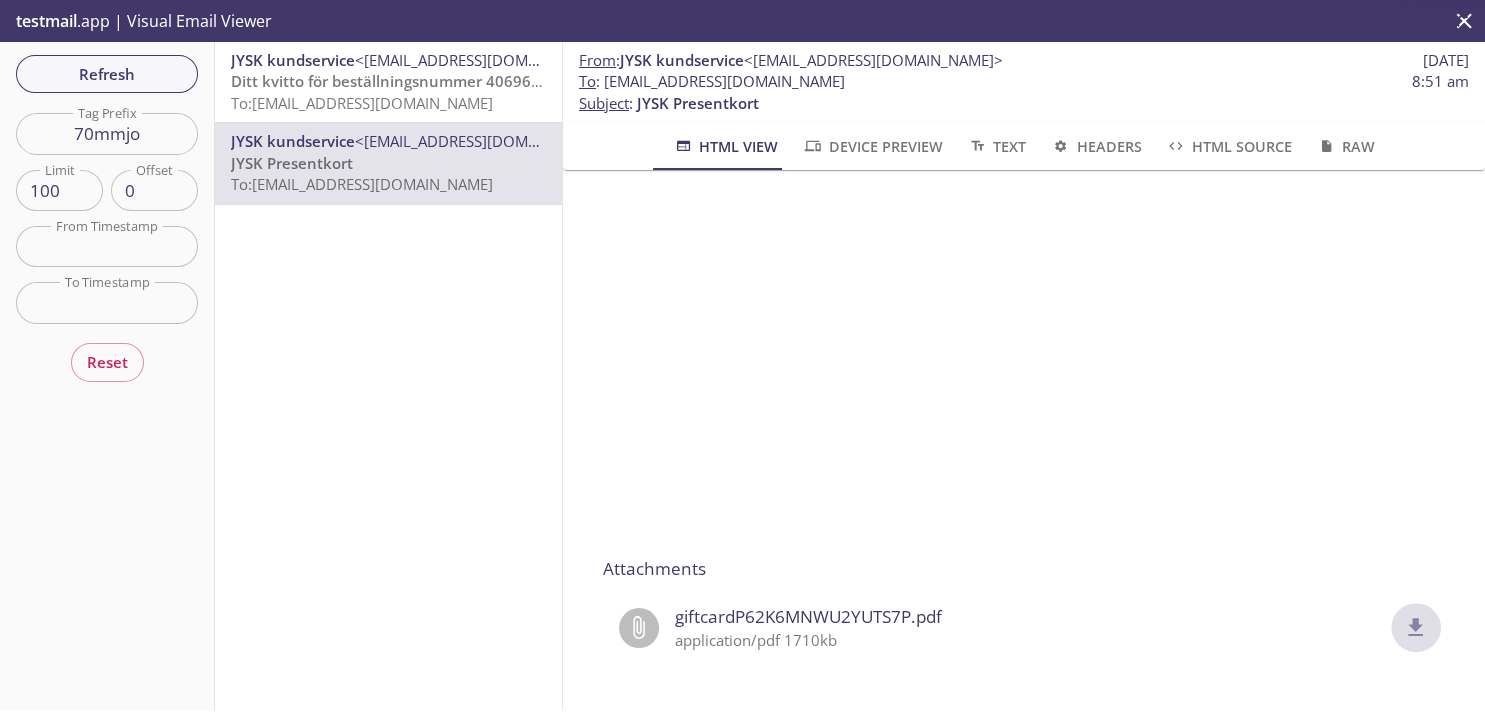 click 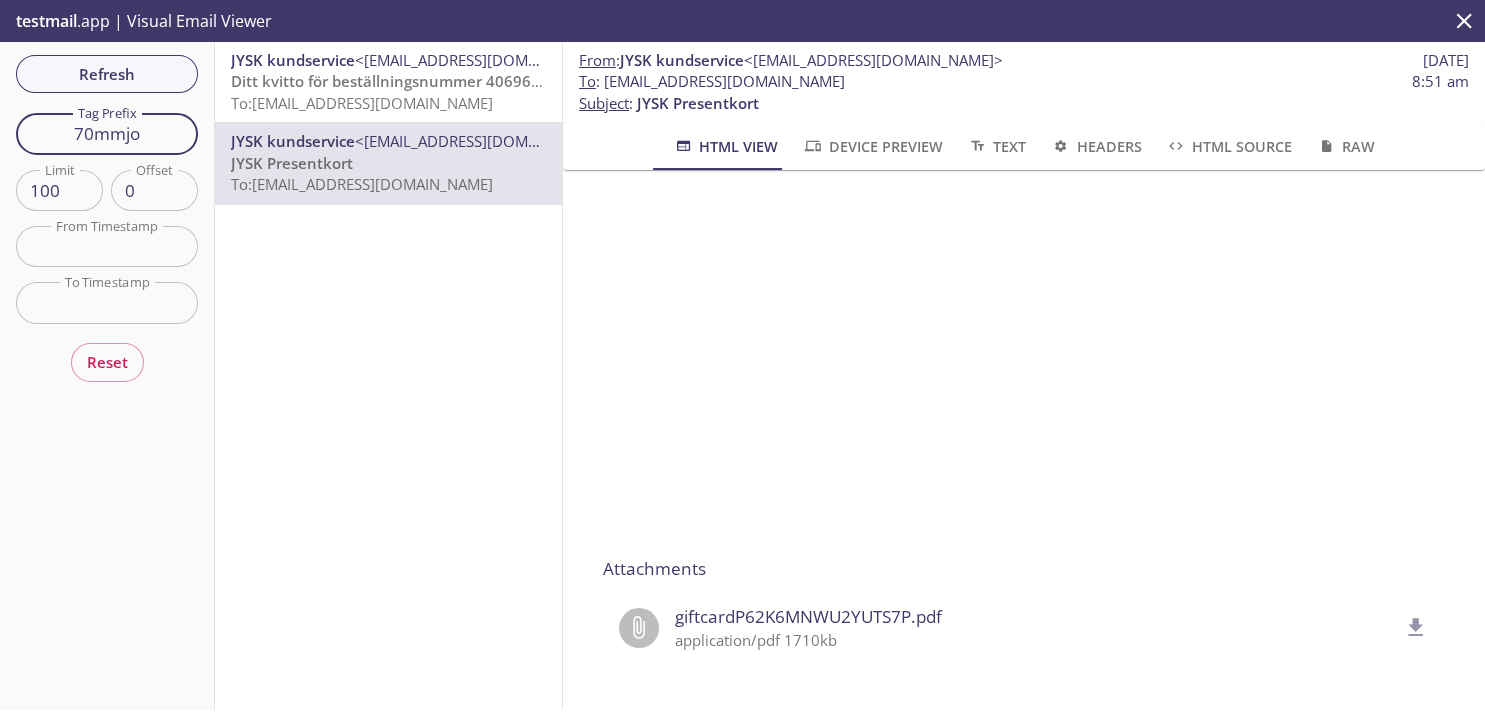drag, startPoint x: 148, startPoint y: 142, endPoint x: 11, endPoint y: 126, distance: 137.93114 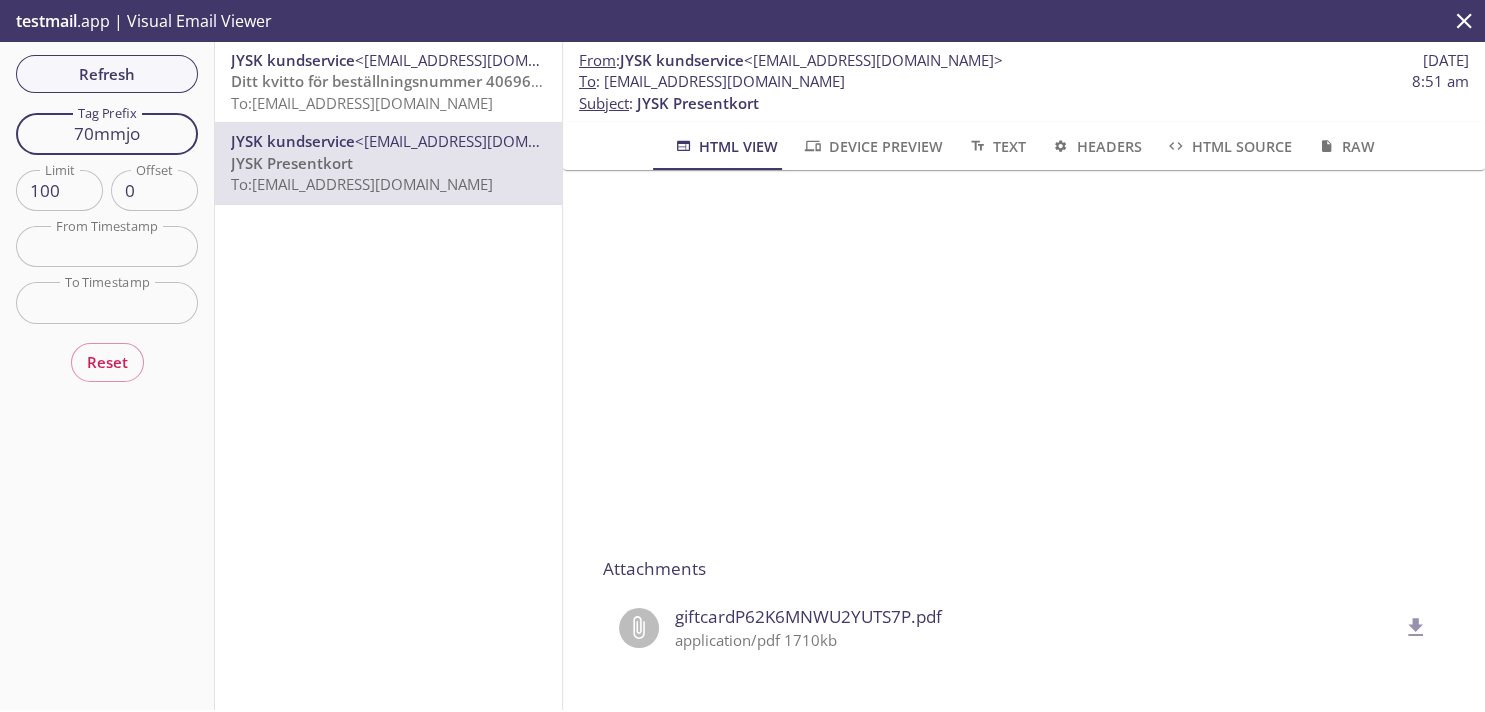 click on "70mmjo" at bounding box center [107, 133] 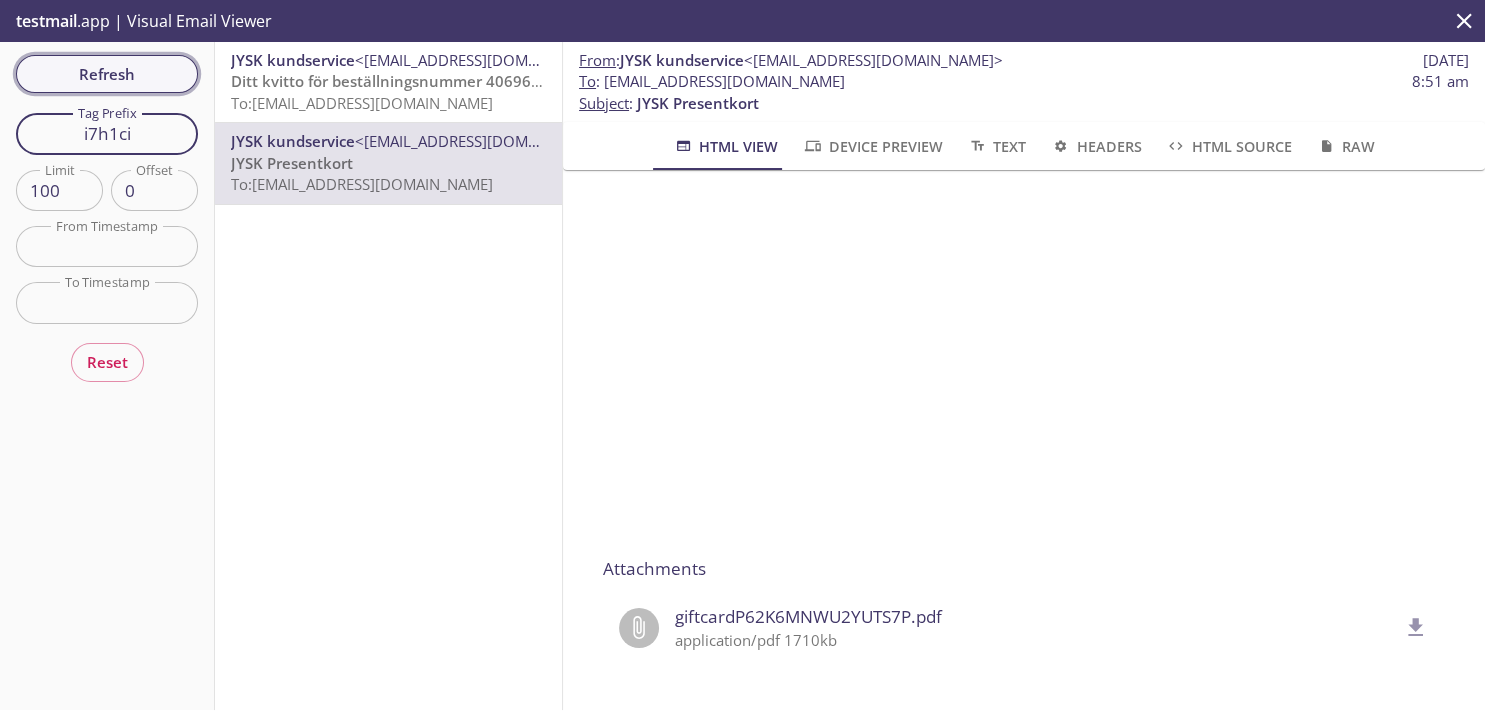 click on "Refresh" at bounding box center (107, 74) 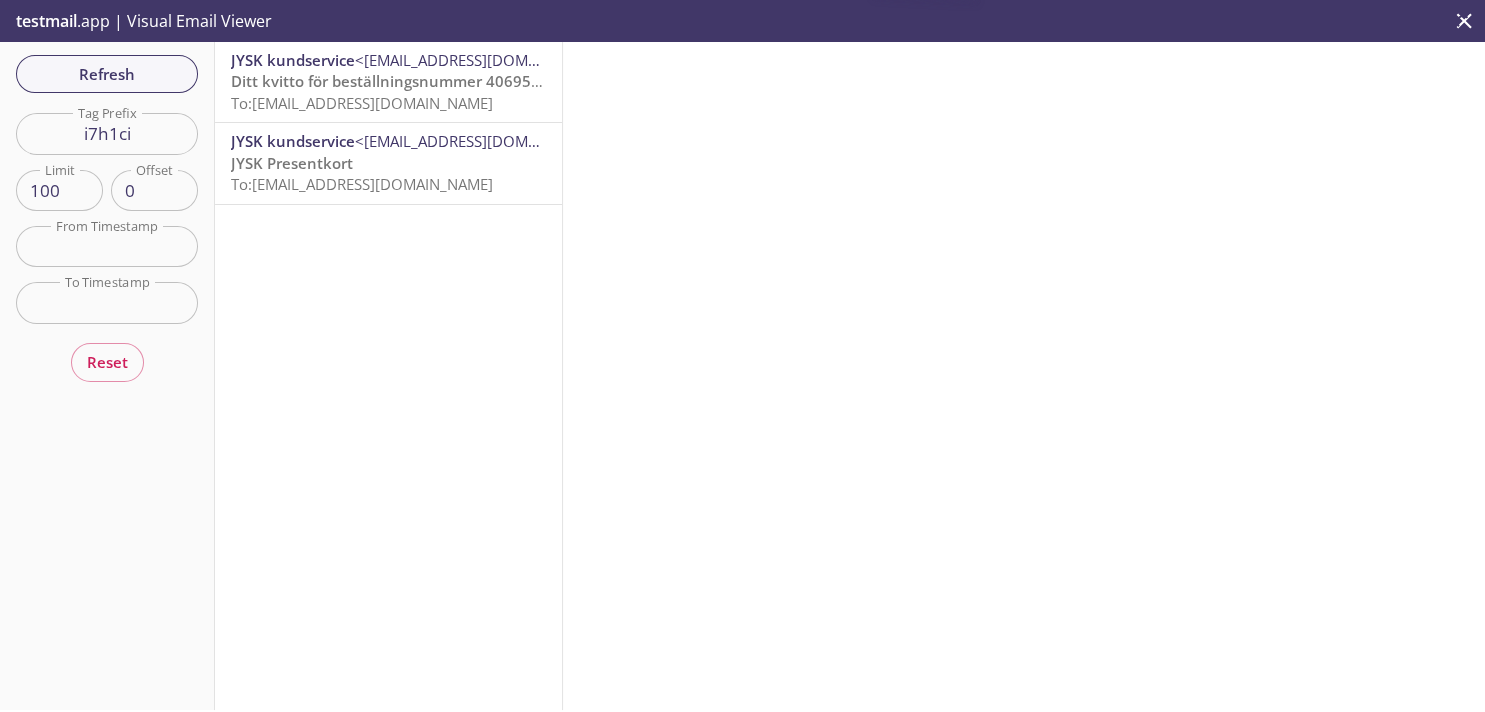 click on "JYSK Presentkort To:  [EMAIL_ADDRESS][DOMAIN_NAME]" at bounding box center [388, 174] 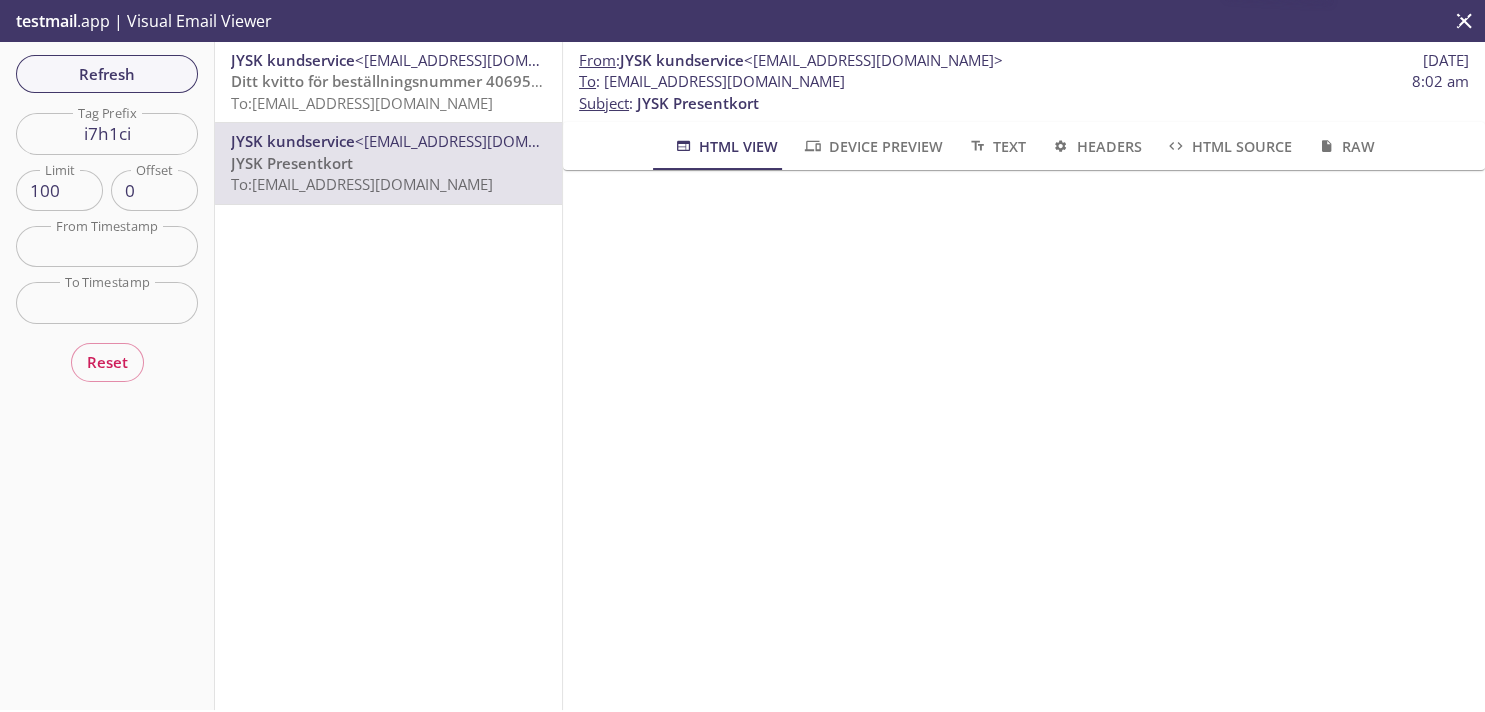 scroll, scrollTop: 348, scrollLeft: 0, axis: vertical 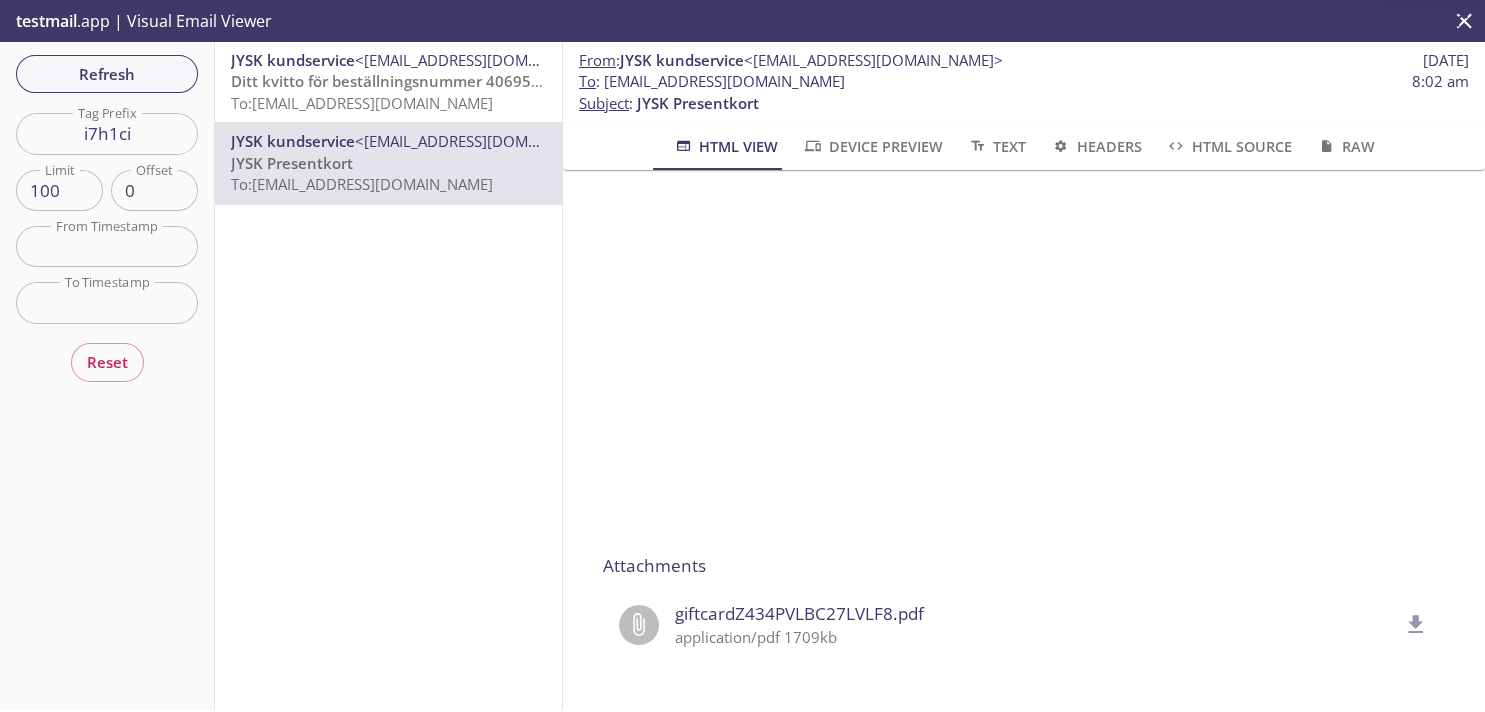 click at bounding box center [1416, 625] 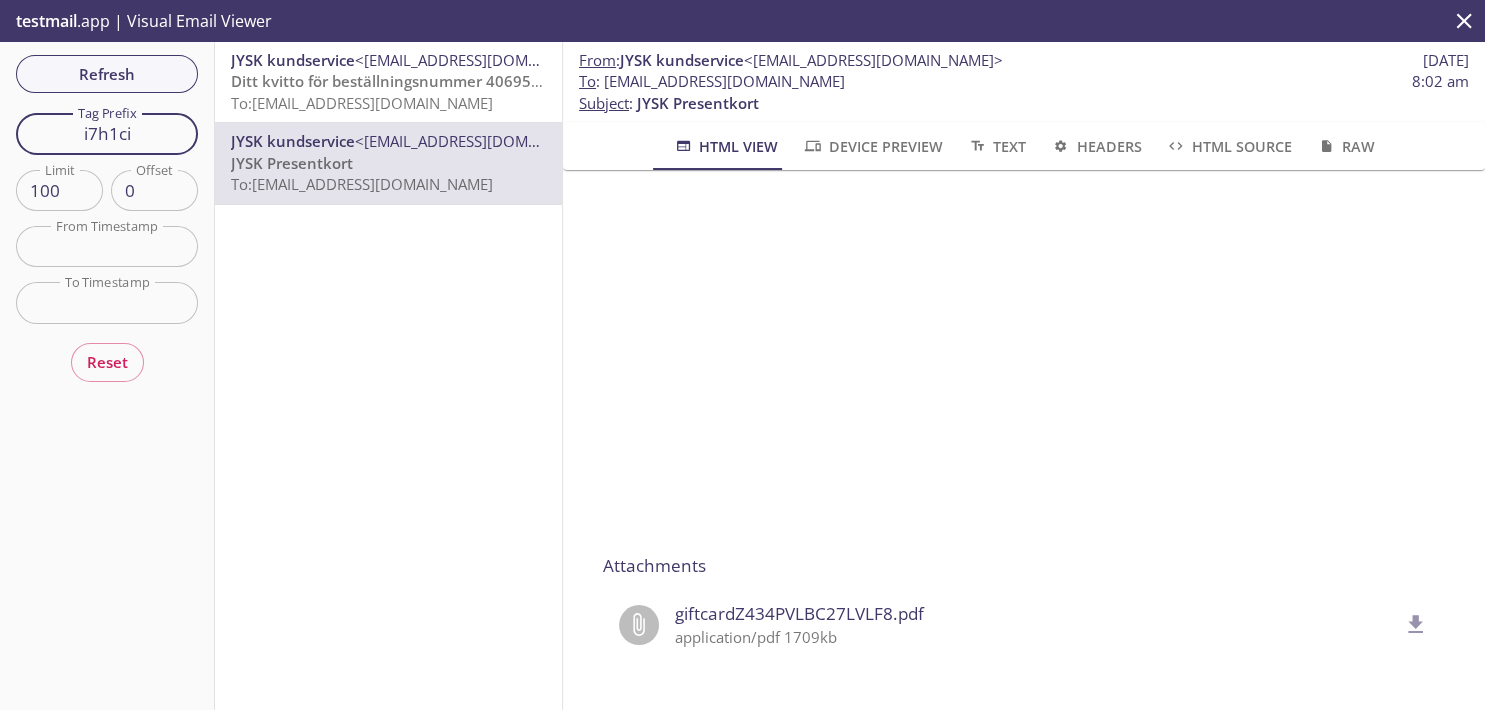 drag, startPoint x: 150, startPoint y: 135, endPoint x: 1, endPoint y: 121, distance: 149.65627 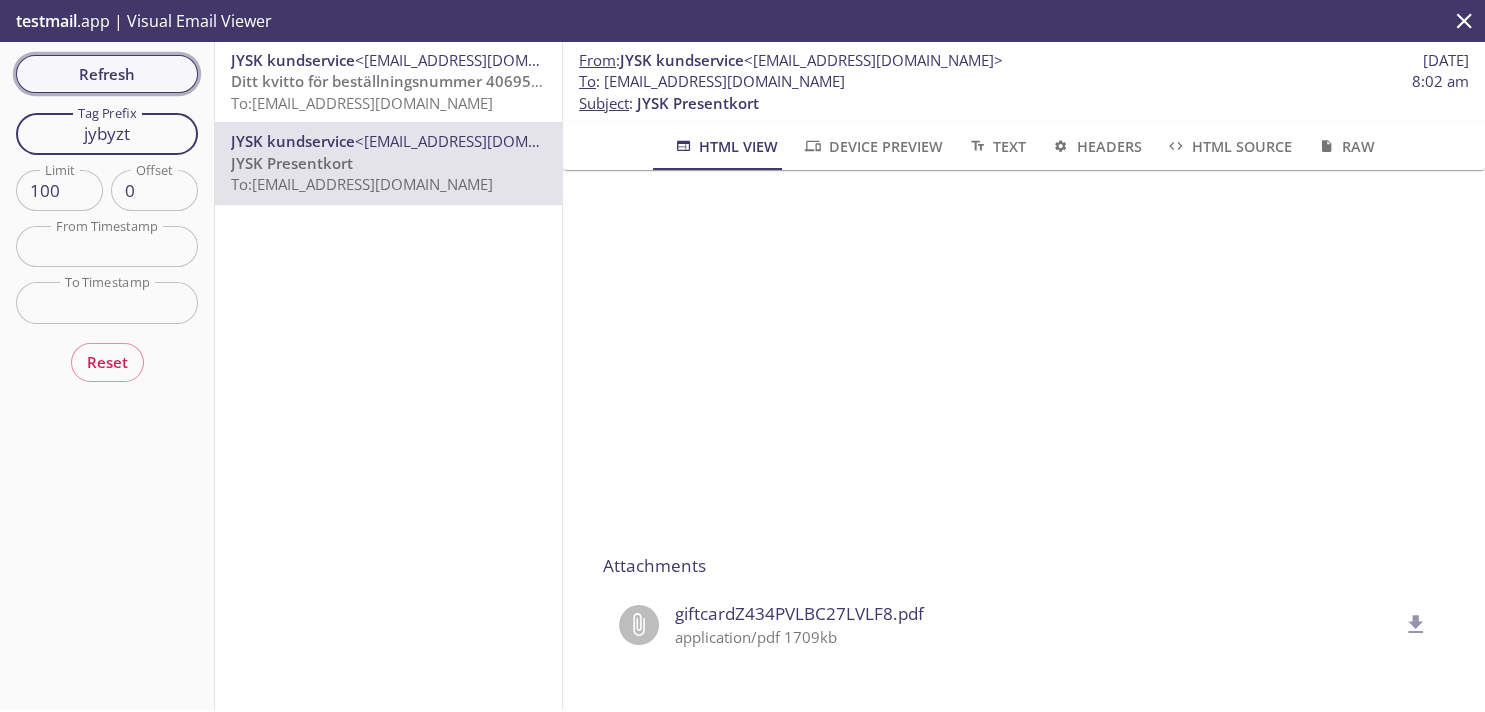 type on "jybyzt" 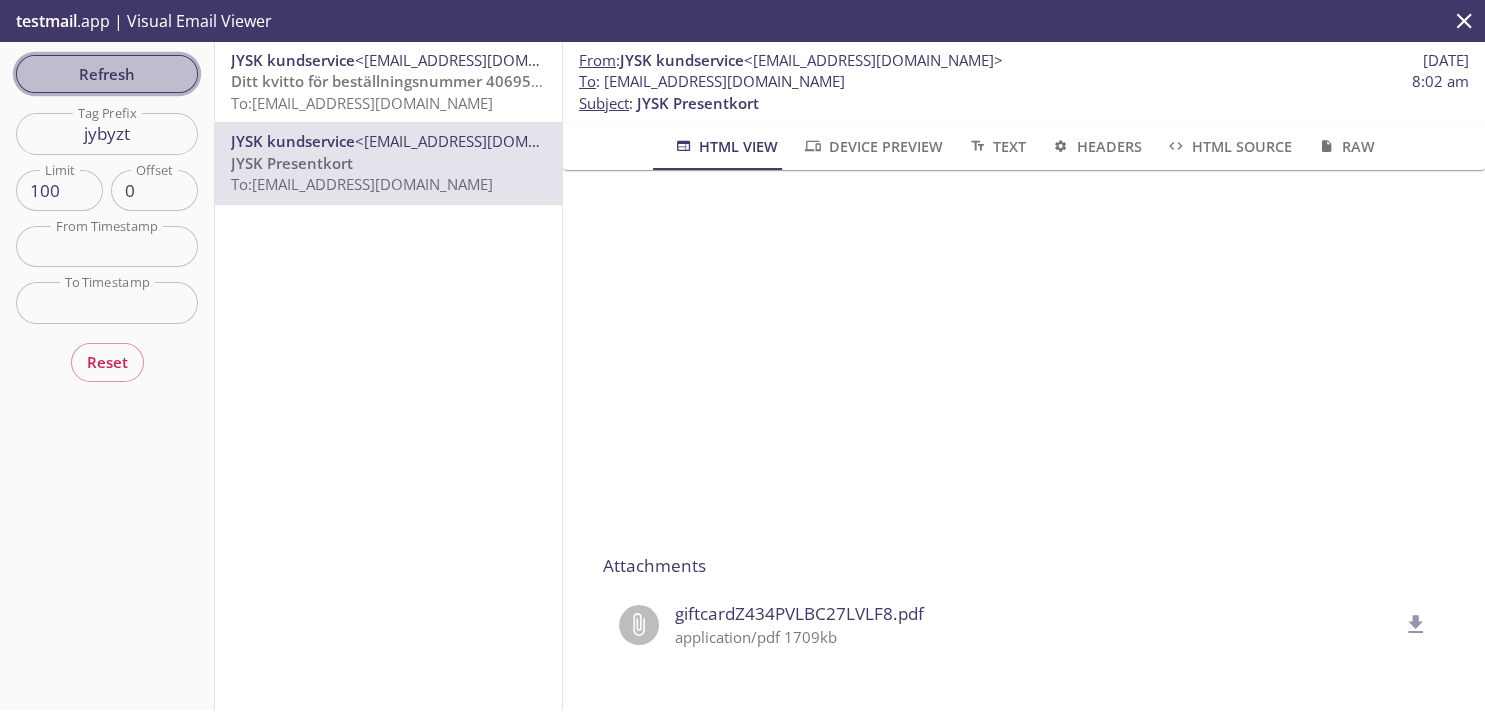 click on "Refresh" at bounding box center (107, 74) 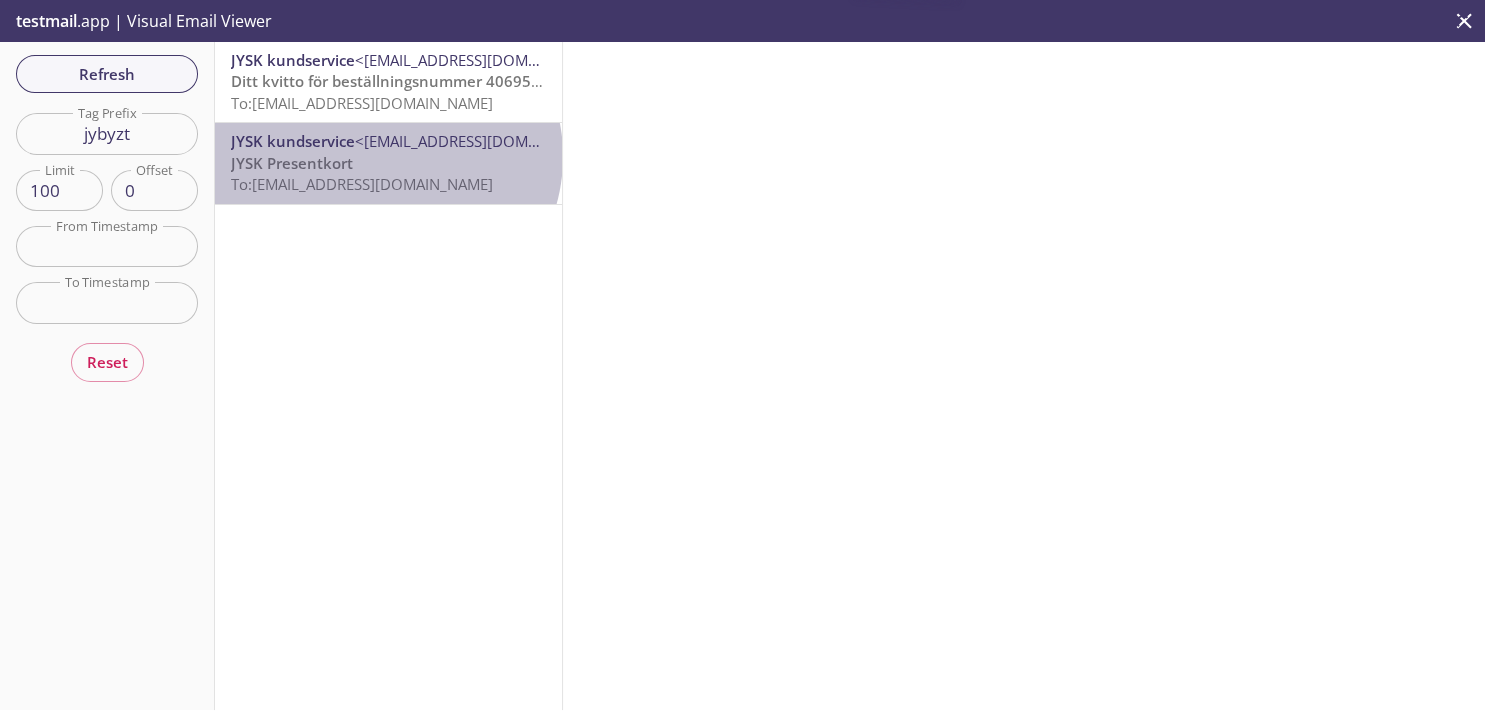 click on "JYSK Presentkort To:  [EMAIL_ADDRESS][DOMAIN_NAME]" at bounding box center [388, 174] 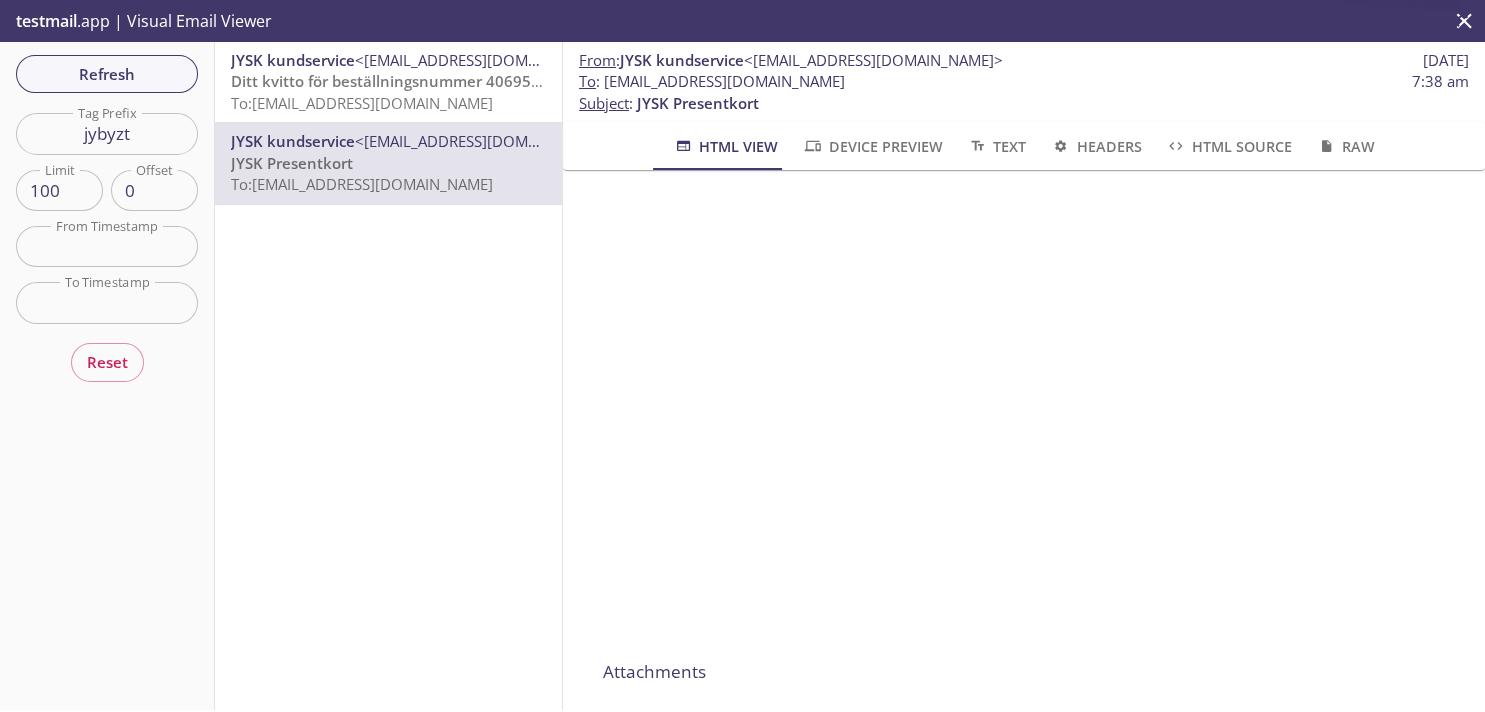 scroll, scrollTop: 348, scrollLeft: 0, axis: vertical 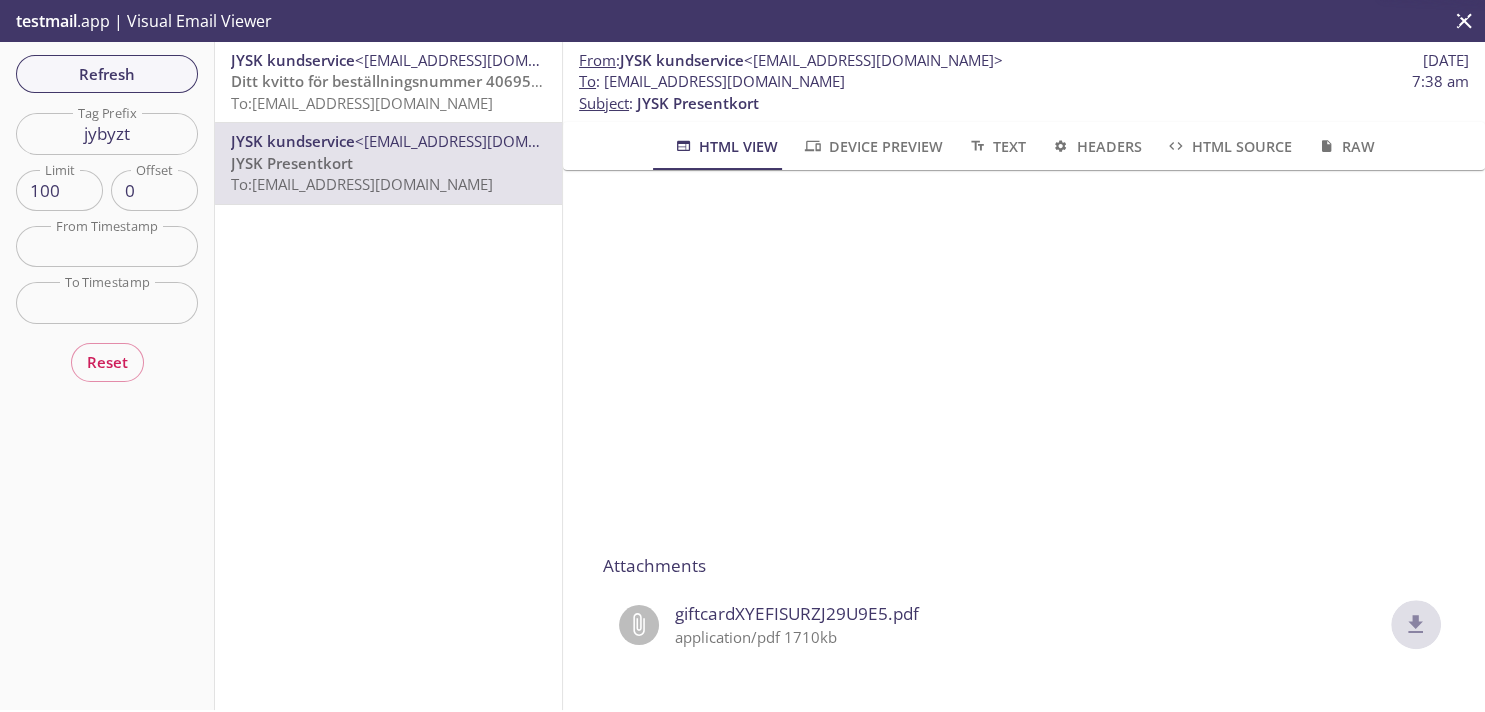 click 